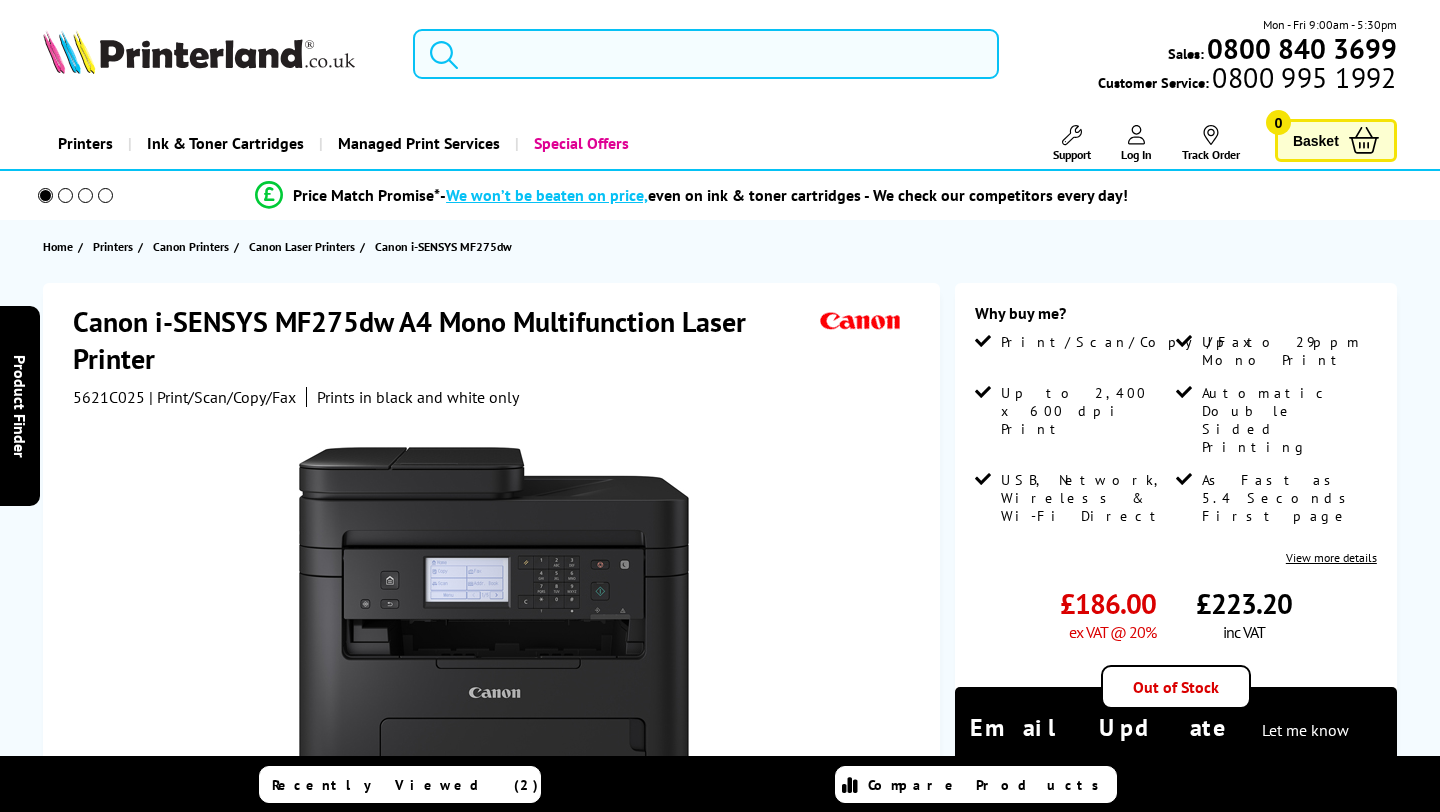 scroll, scrollTop: 0, scrollLeft: 0, axis: both 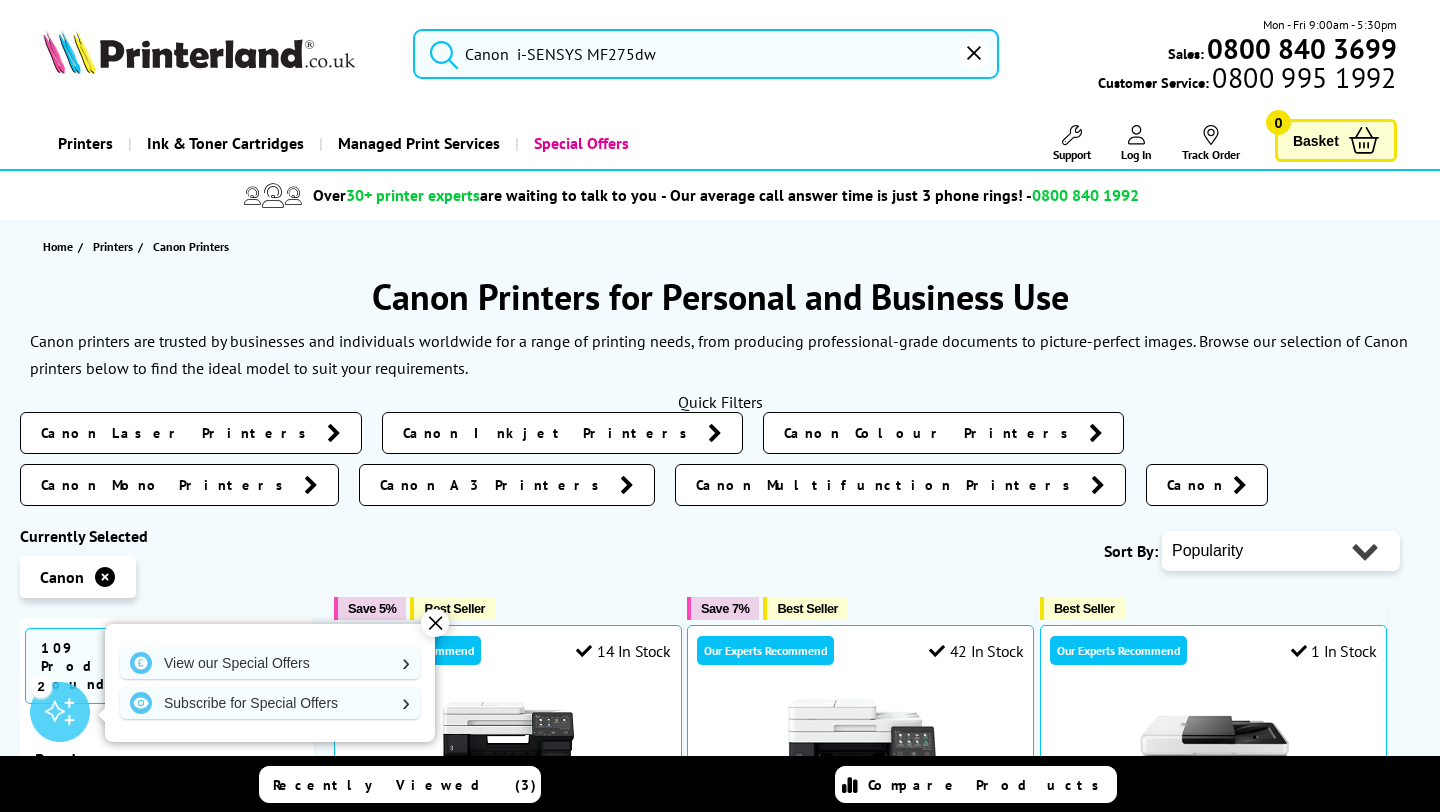 click on "Canon  i-SENSYS MF275dw" at bounding box center (705, 54) 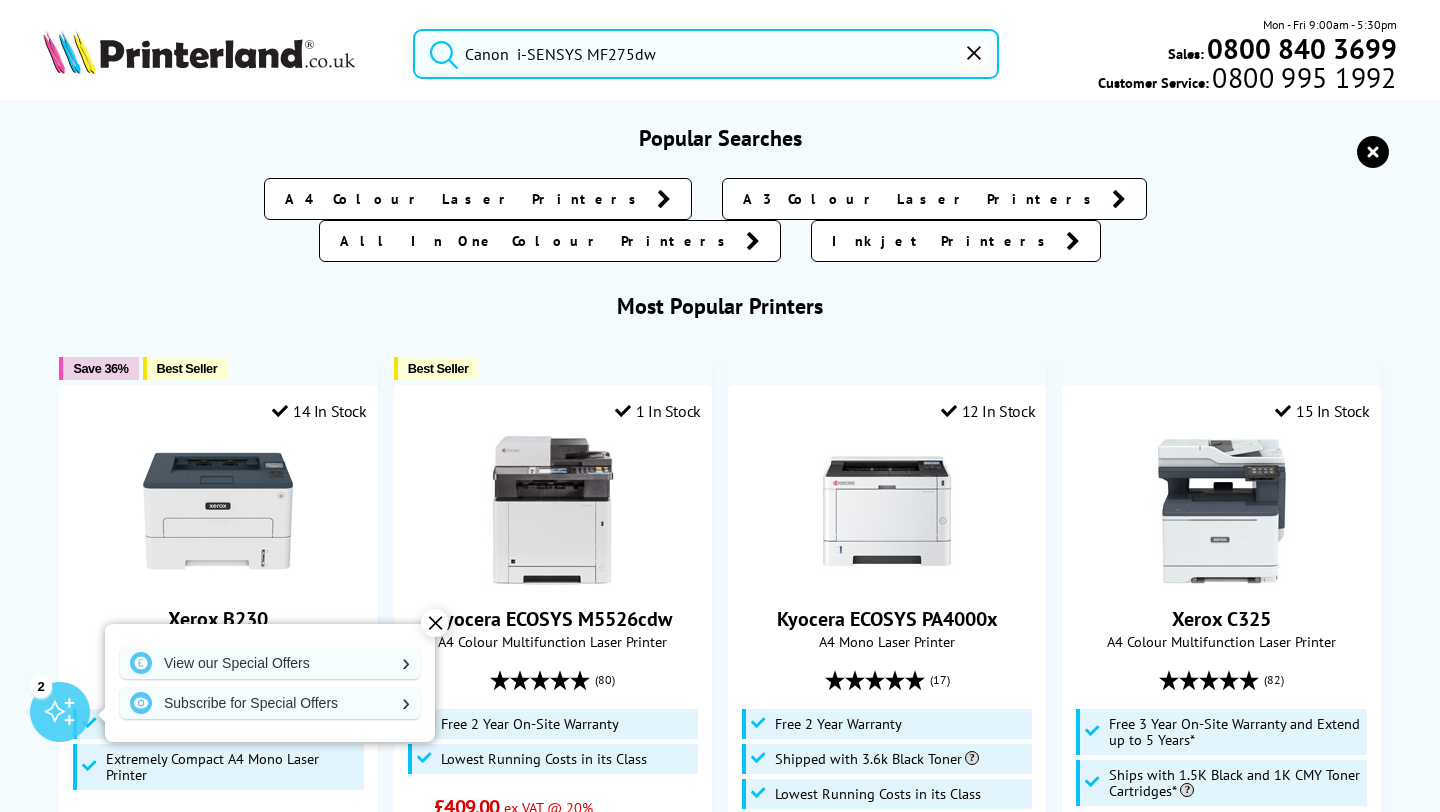 click at bounding box center (439, 51) 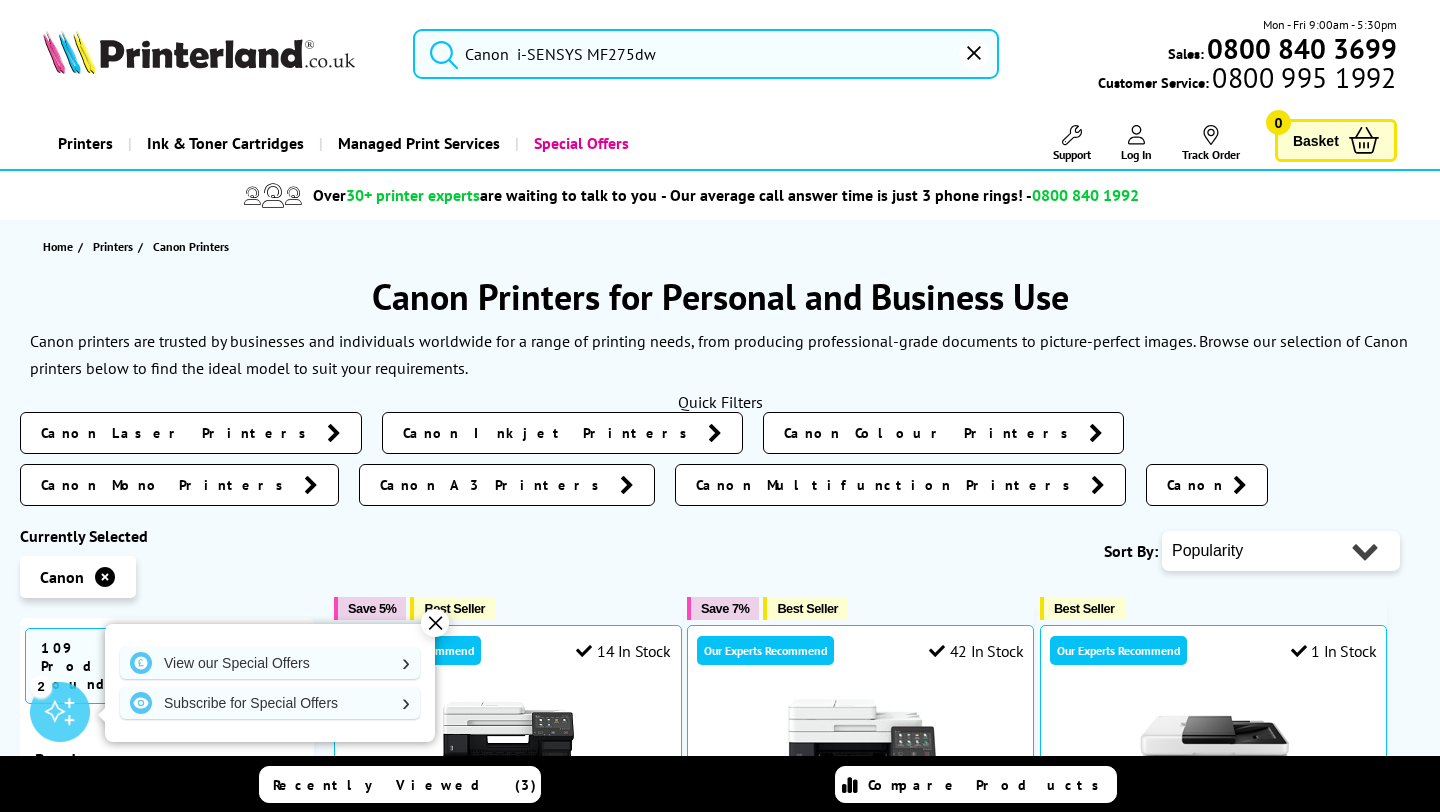 click on "✕" at bounding box center [435, 623] 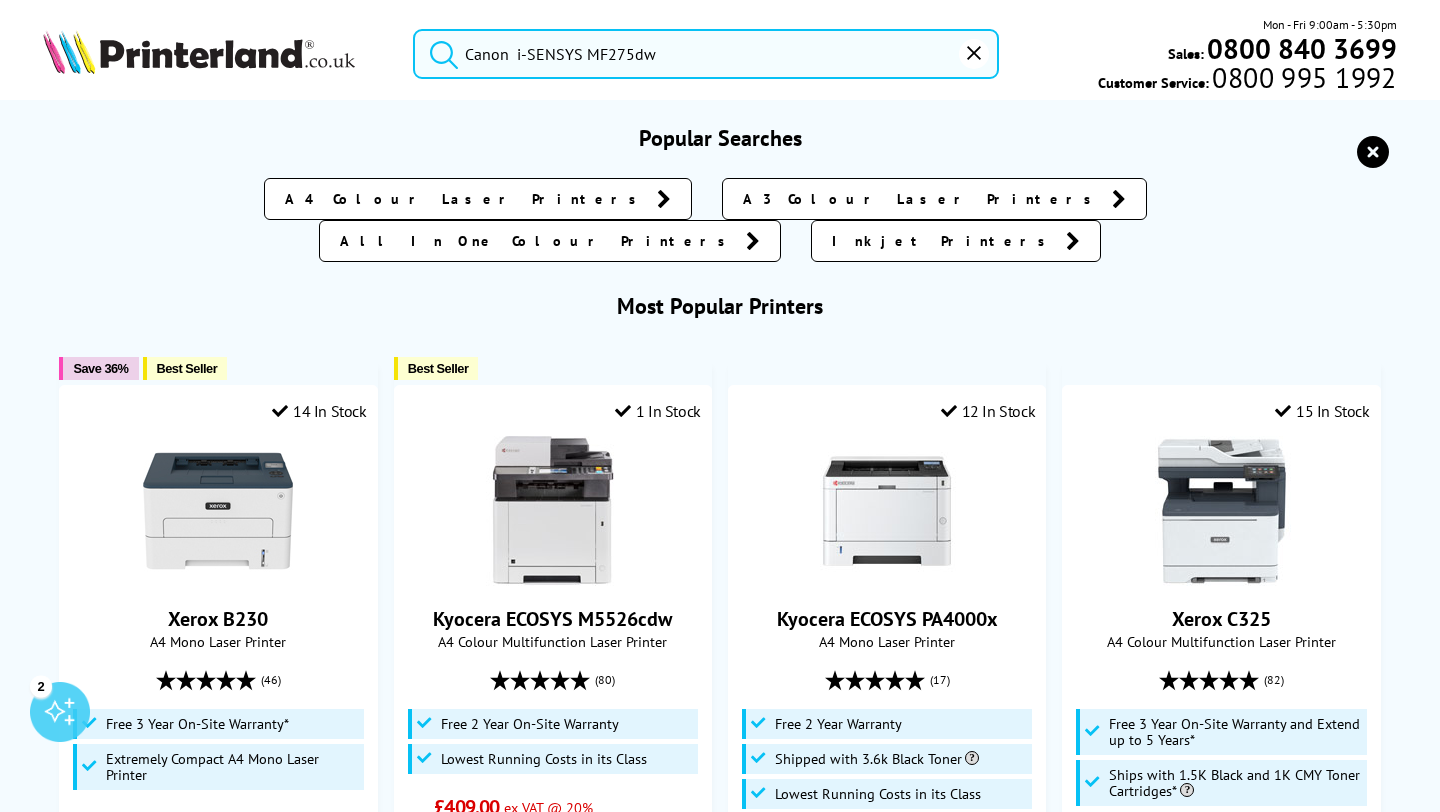 click on "Canon  i-SENSYS MF275dw" at bounding box center [705, 54] 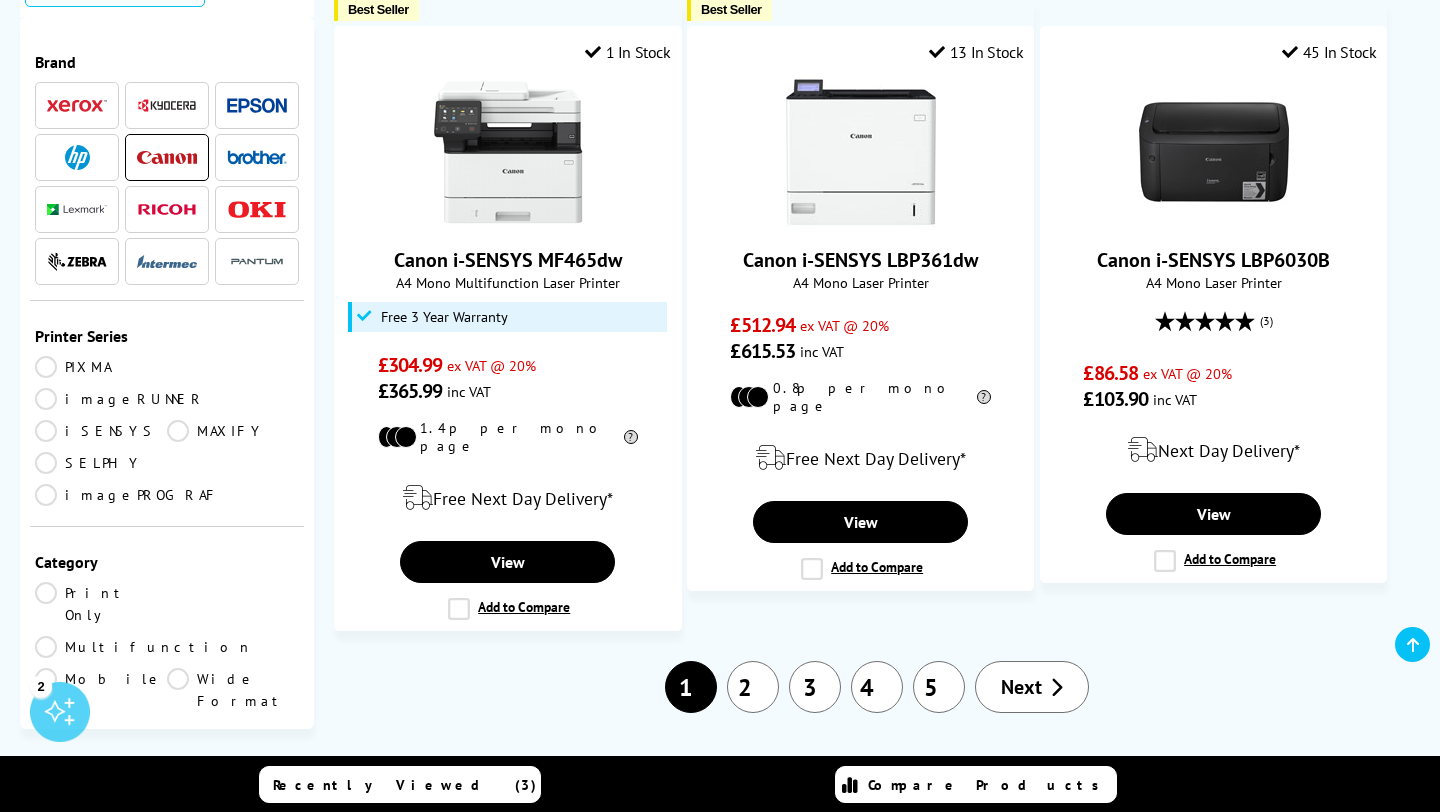 scroll, scrollTop: 3021, scrollLeft: 0, axis: vertical 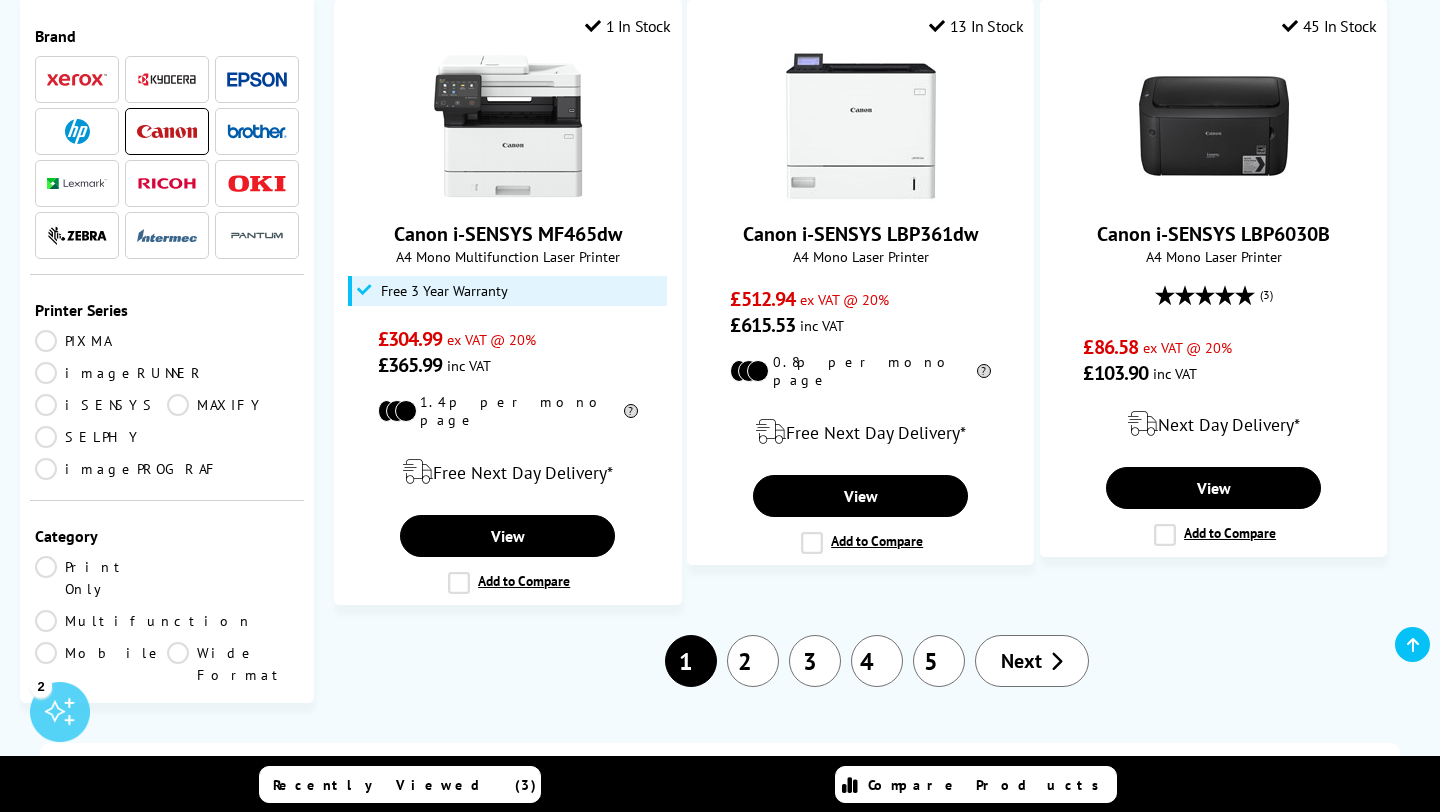 click on "2" at bounding box center [753, 661] 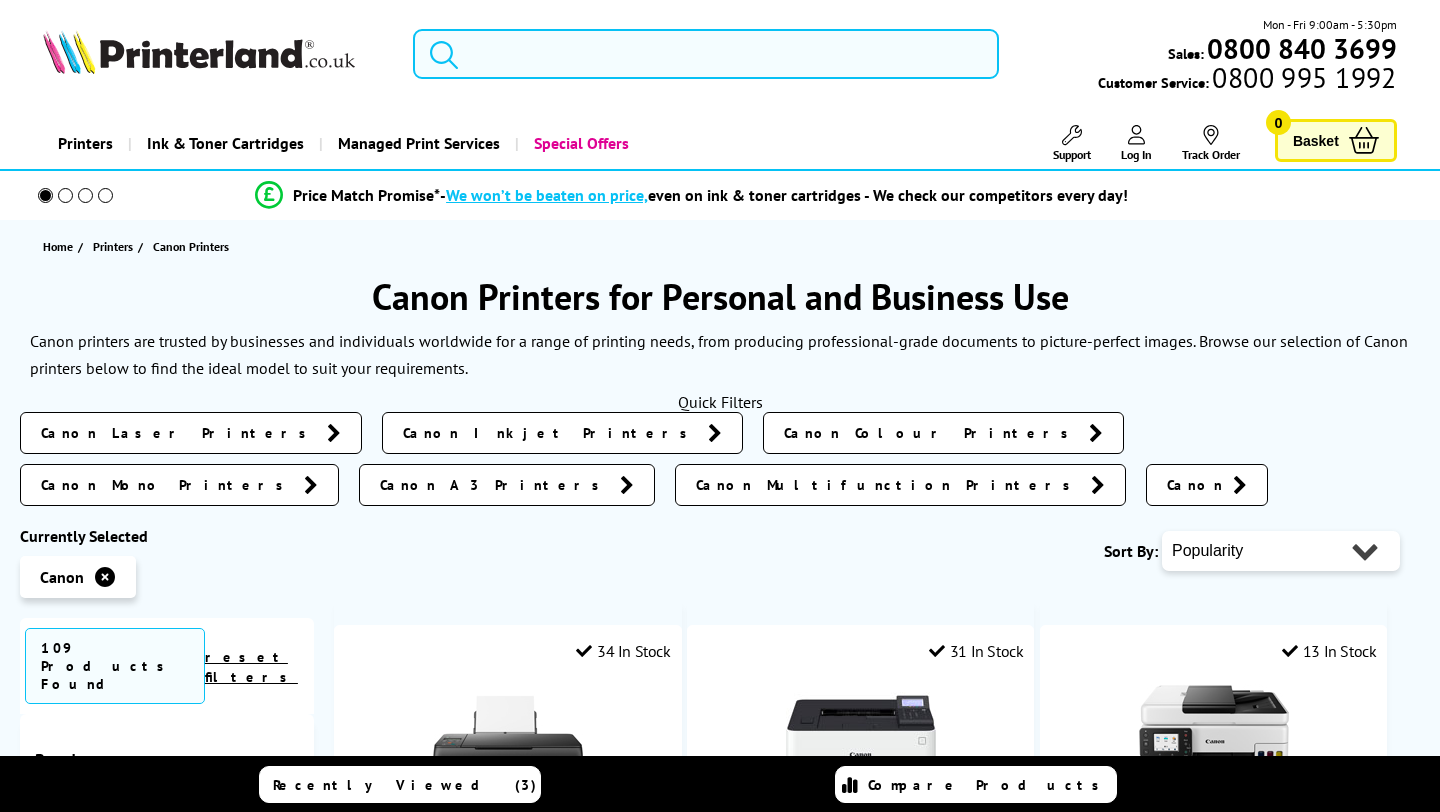scroll, scrollTop: 0, scrollLeft: 0, axis: both 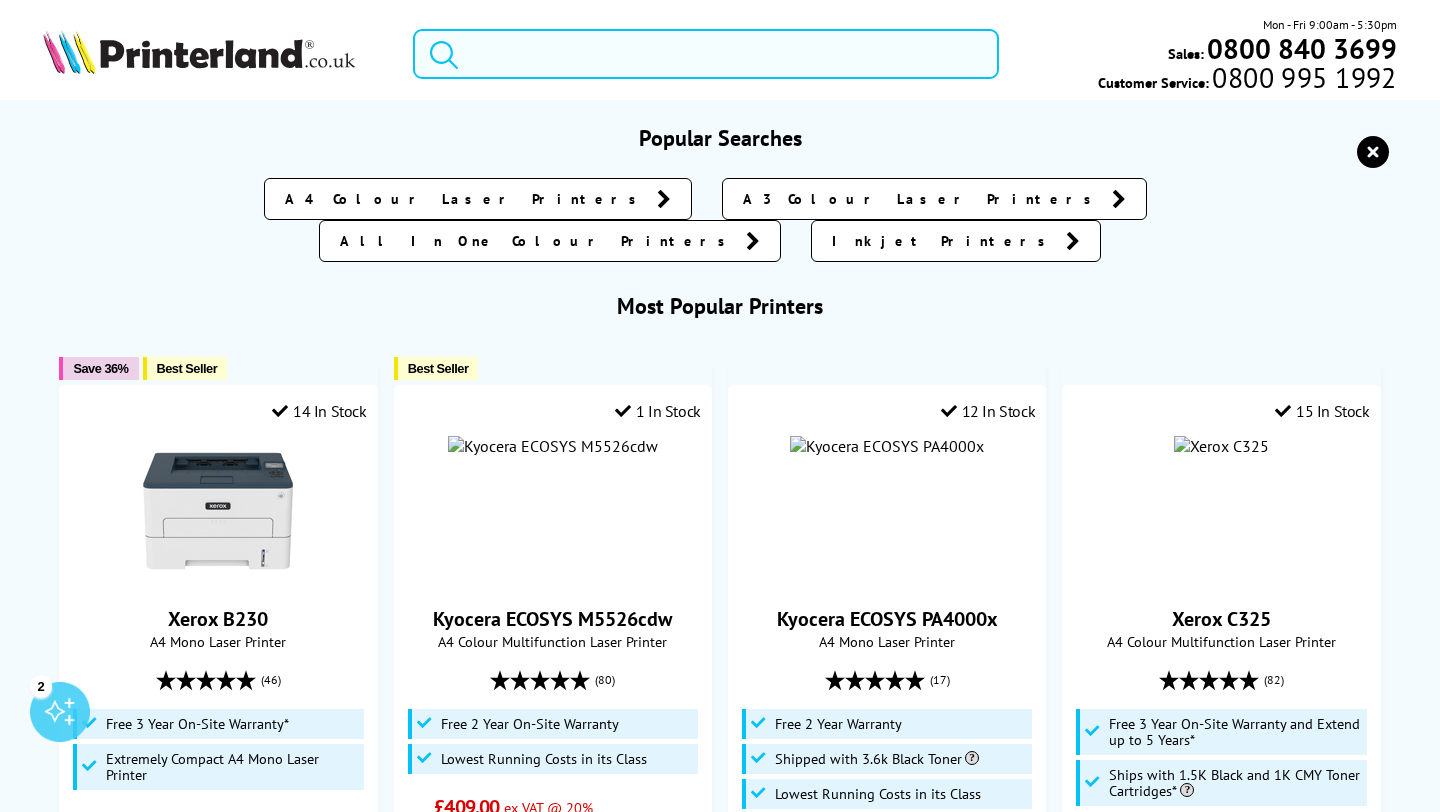 click at bounding box center (705, 54) 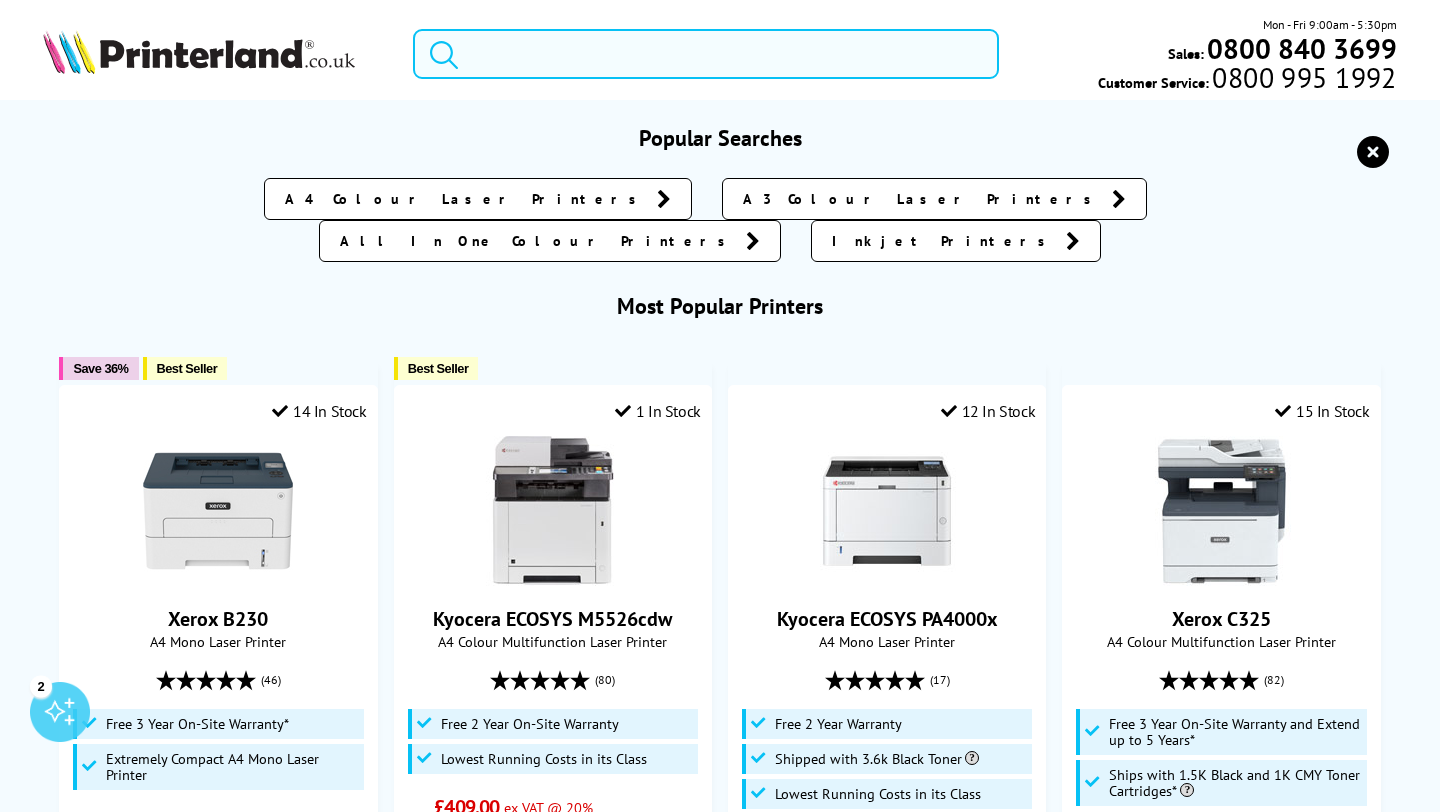 paste on "https://uk.trustpilot.com/reviews/684d39728fd1cdb929d9b5dd" 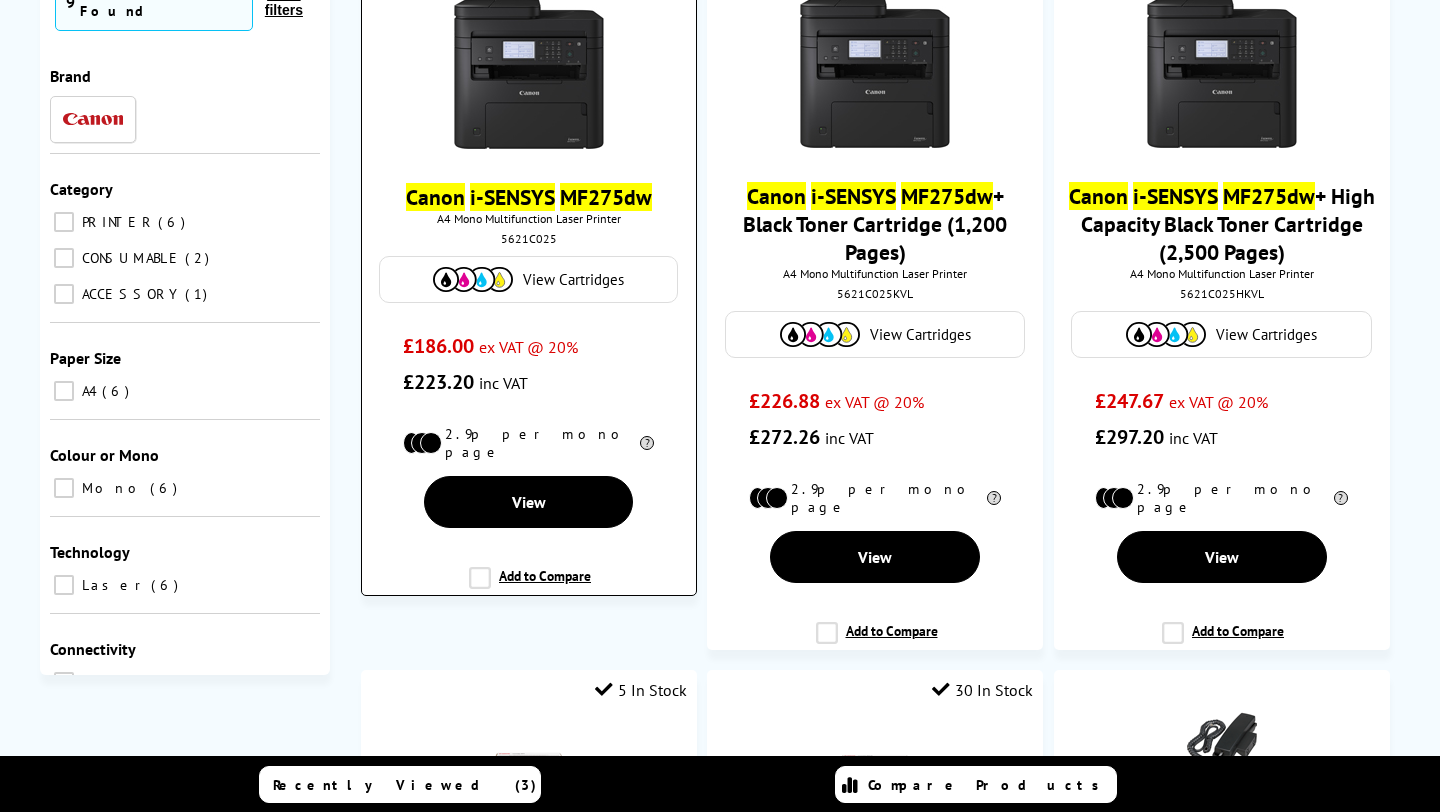 scroll, scrollTop: 233, scrollLeft: 0, axis: vertical 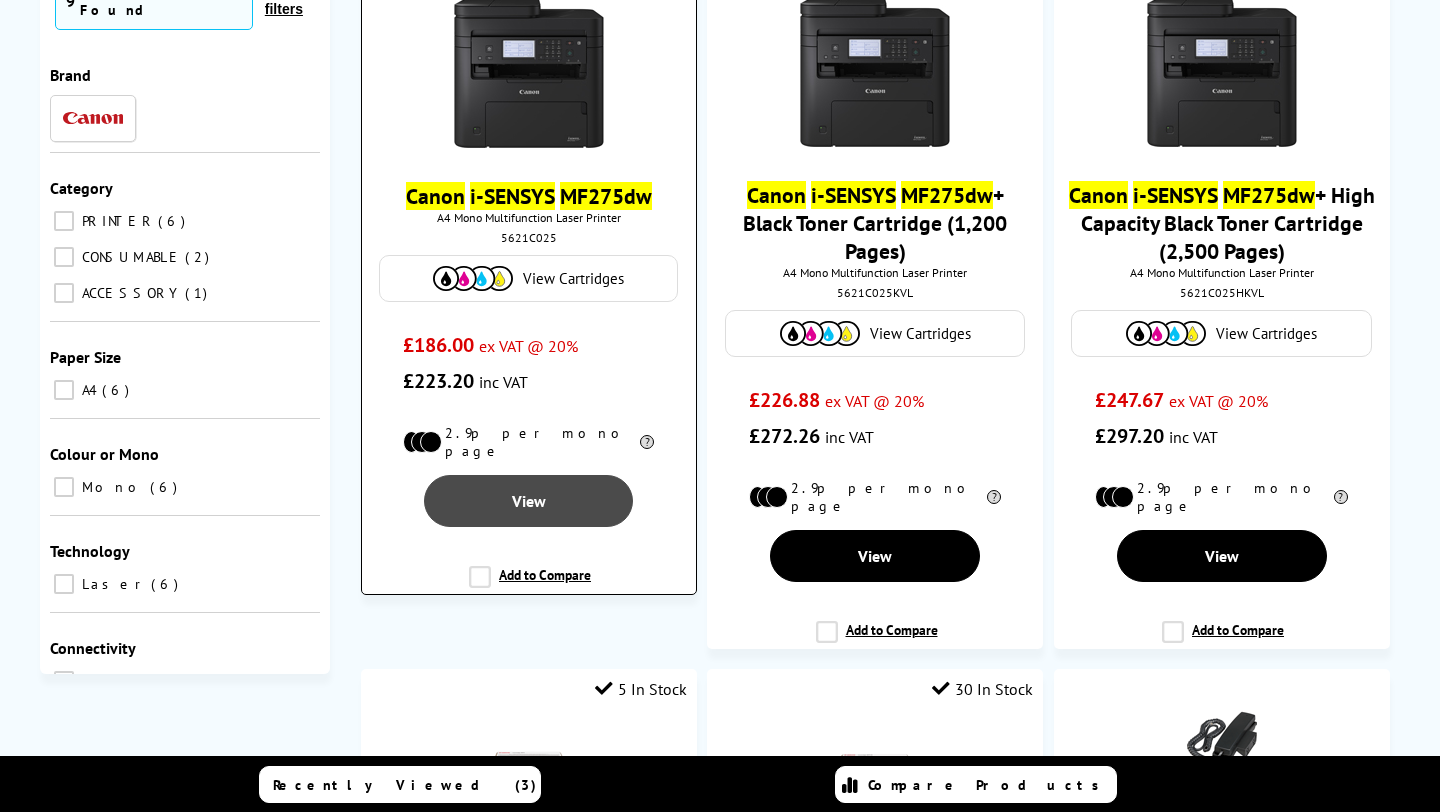 type on "Canon  i-SENSYS MF275dw" 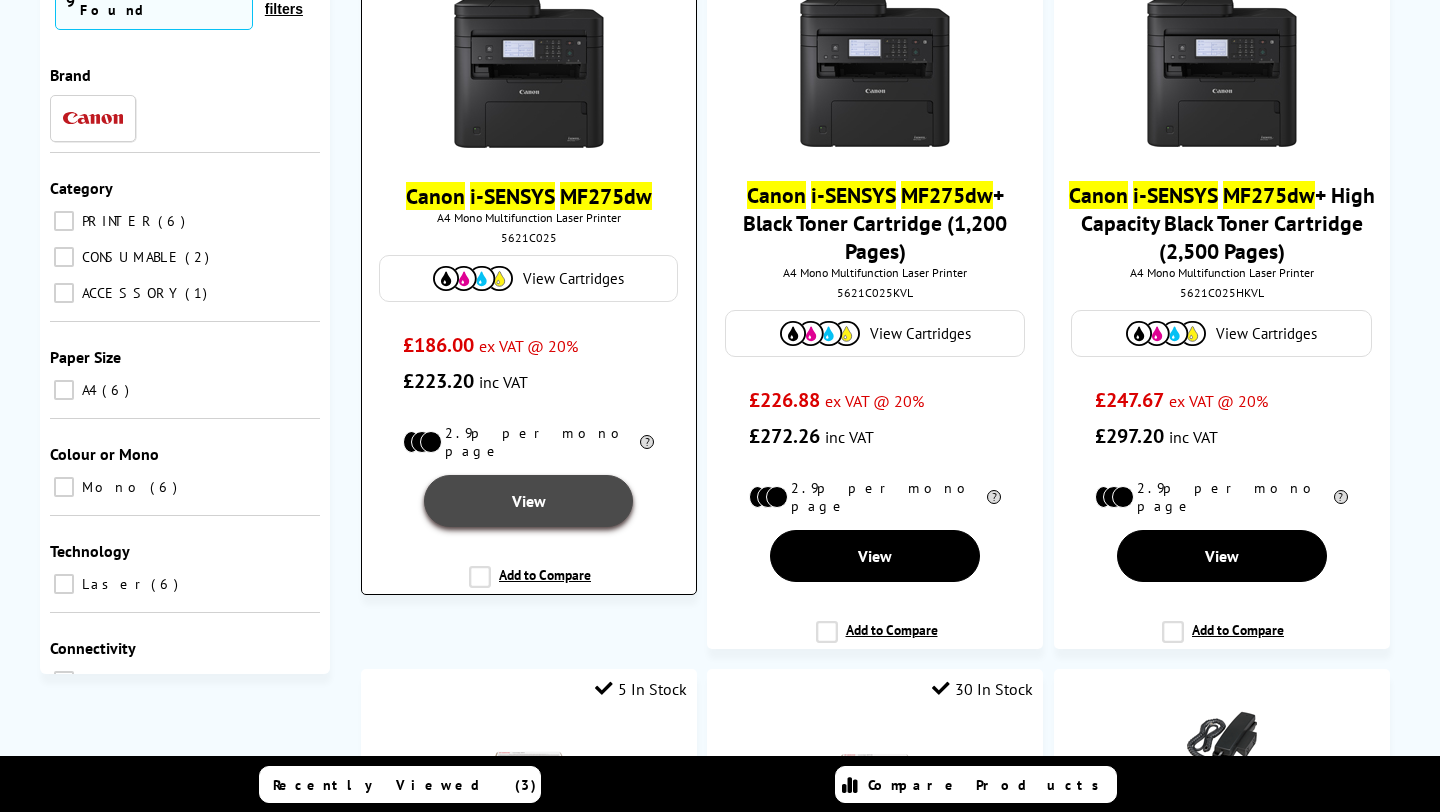 click on "View" at bounding box center [528, 501] 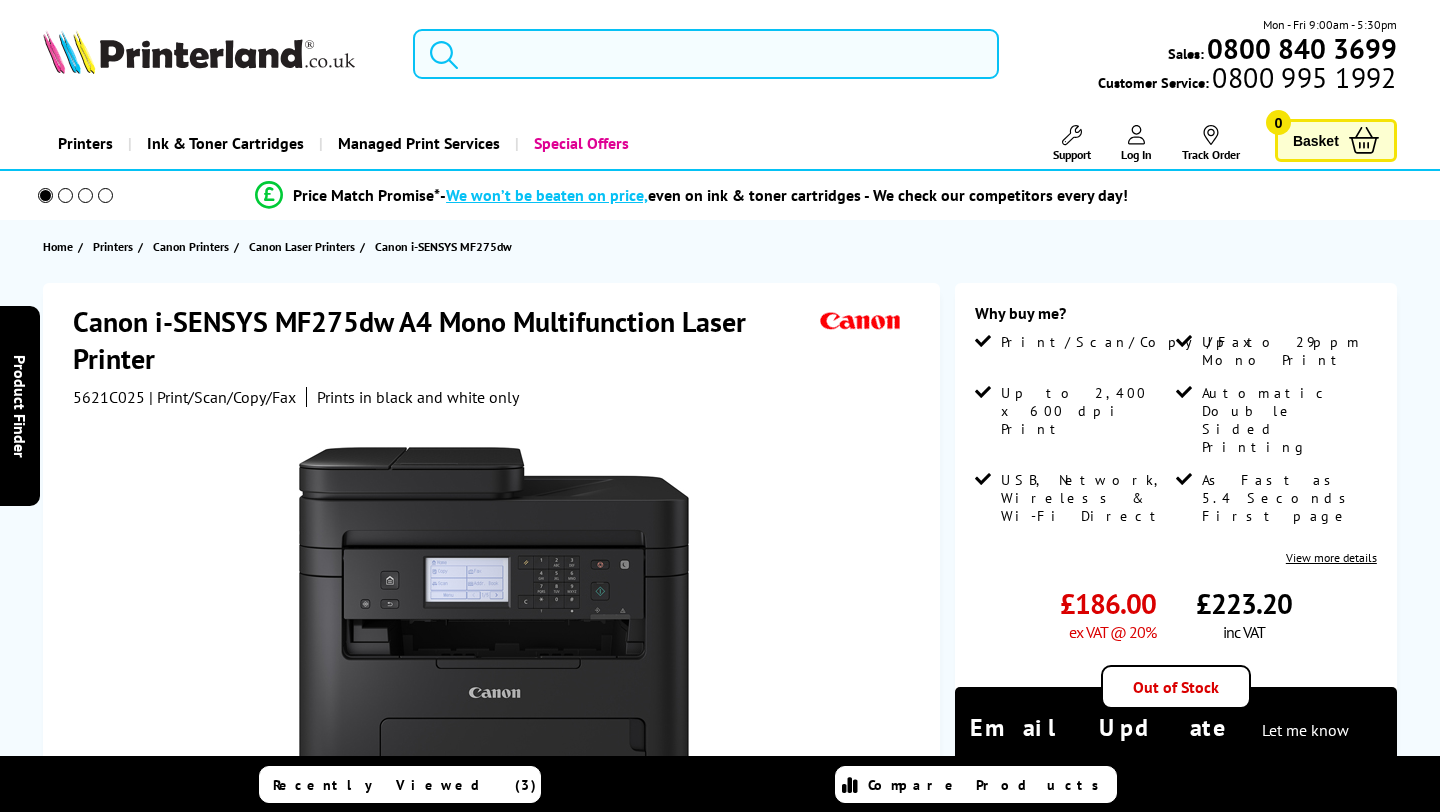 scroll, scrollTop: 0, scrollLeft: 0, axis: both 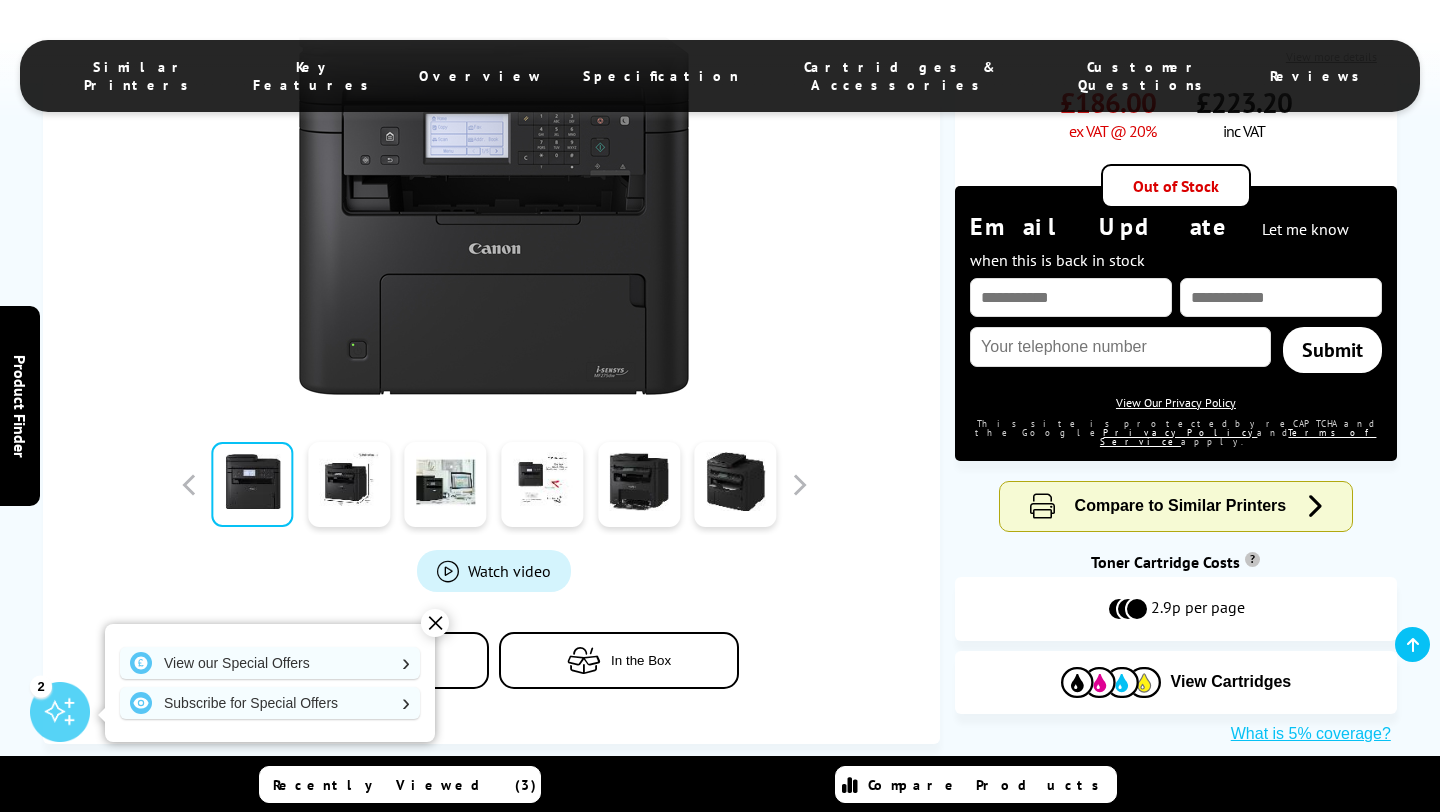 click on "Compare to Similar Printers" at bounding box center [1181, 505] 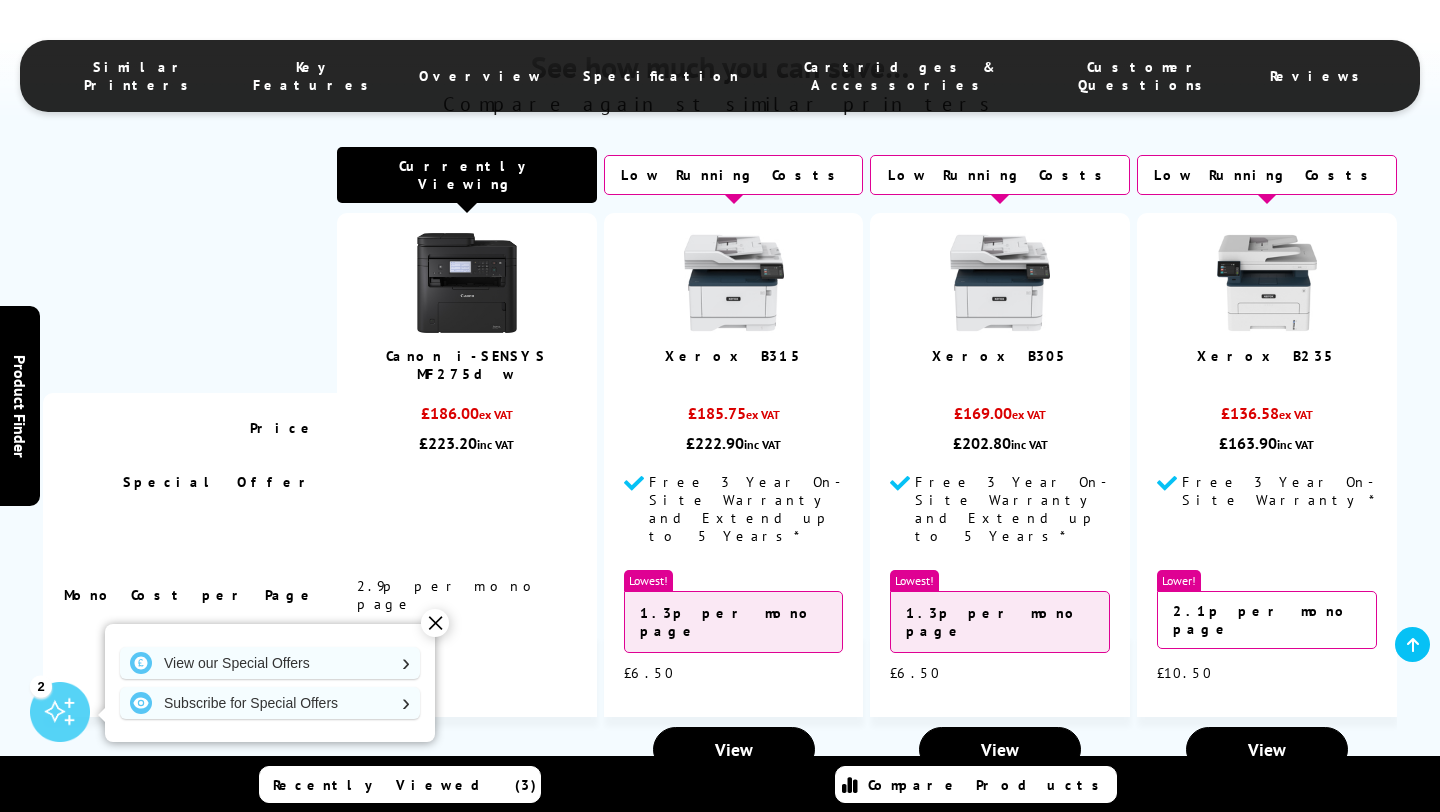 scroll, scrollTop: 1556, scrollLeft: 0, axis: vertical 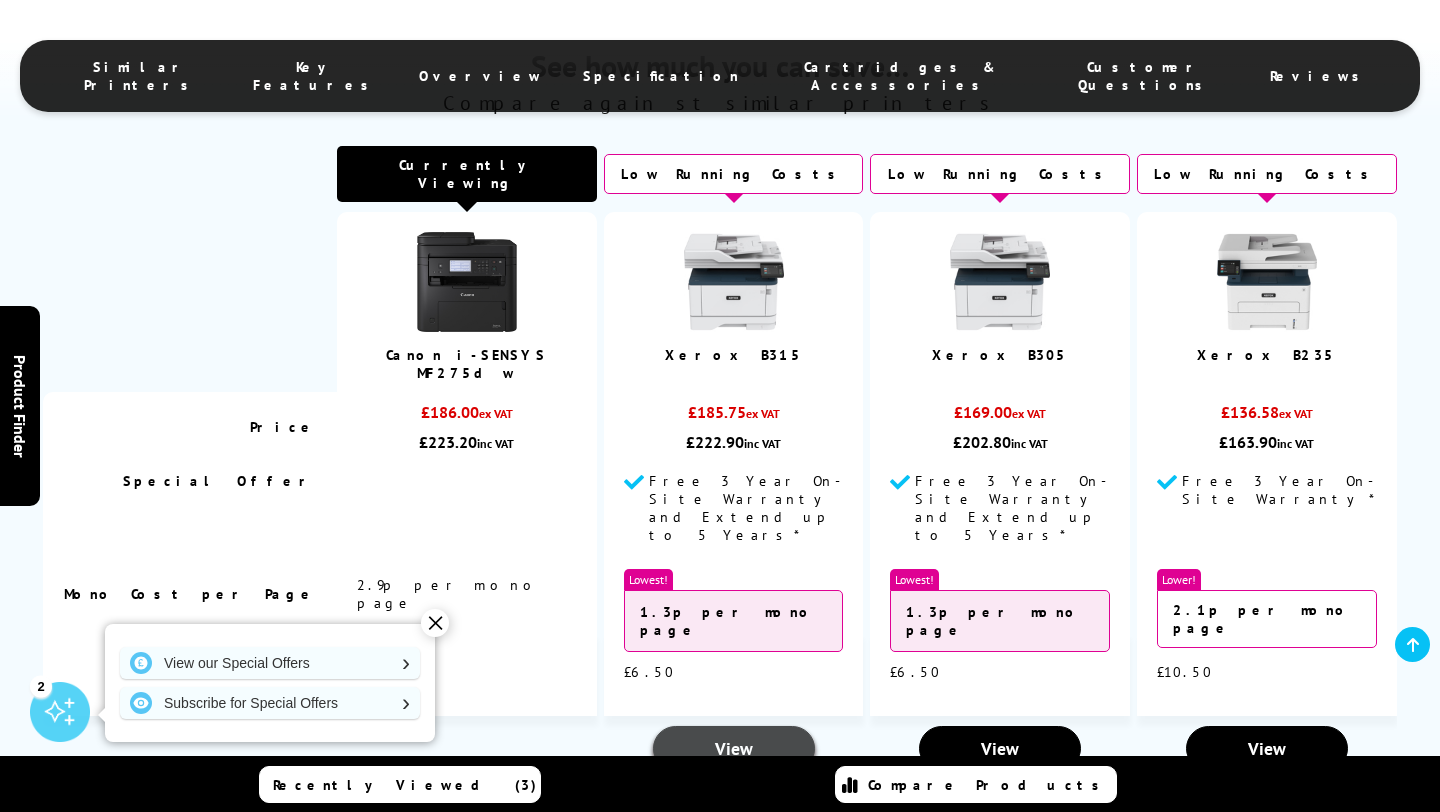 click on "View" at bounding box center [734, 748] 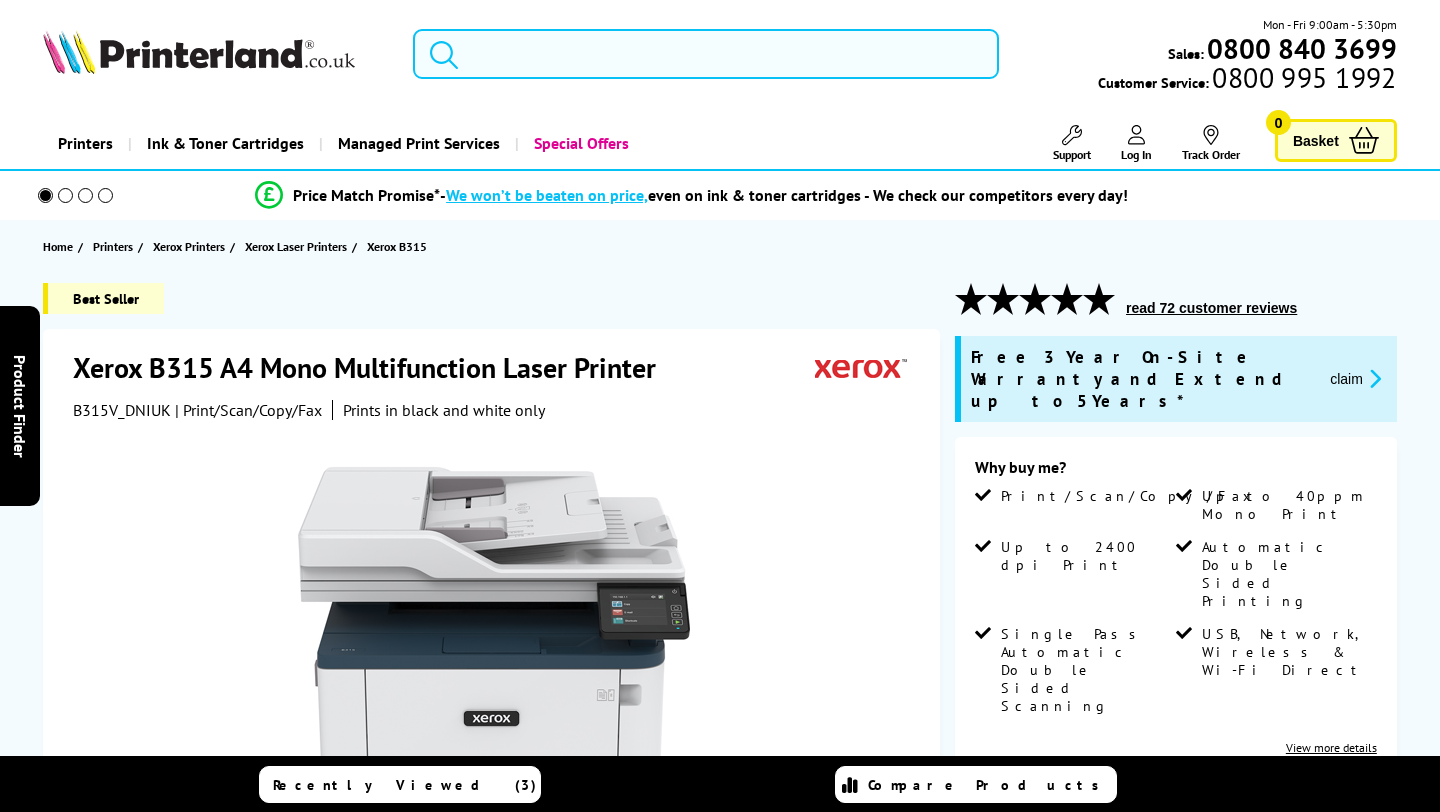 scroll, scrollTop: 0, scrollLeft: 0, axis: both 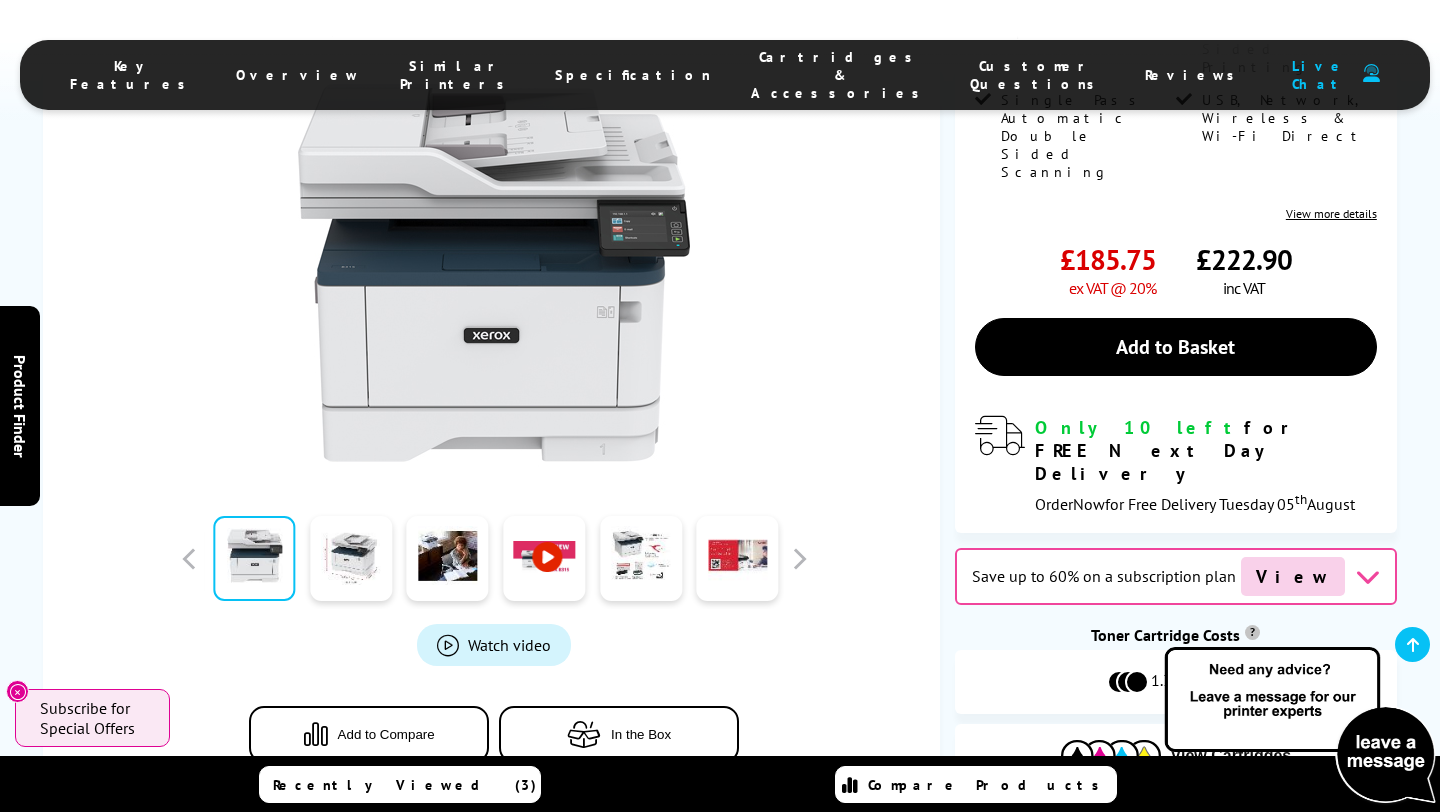 click on "Add to Compare" at bounding box center (386, 733) 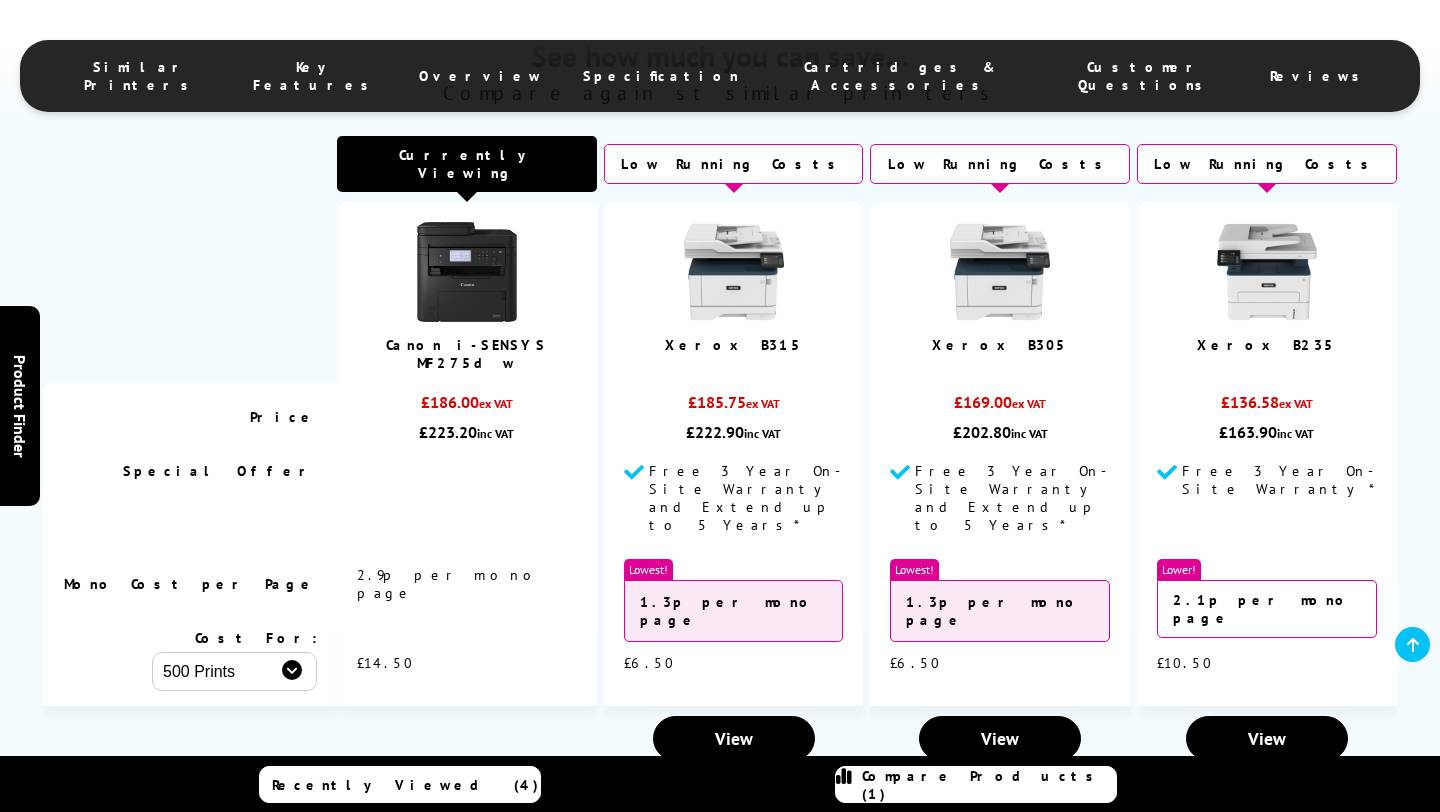 scroll, scrollTop: 0, scrollLeft: 0, axis: both 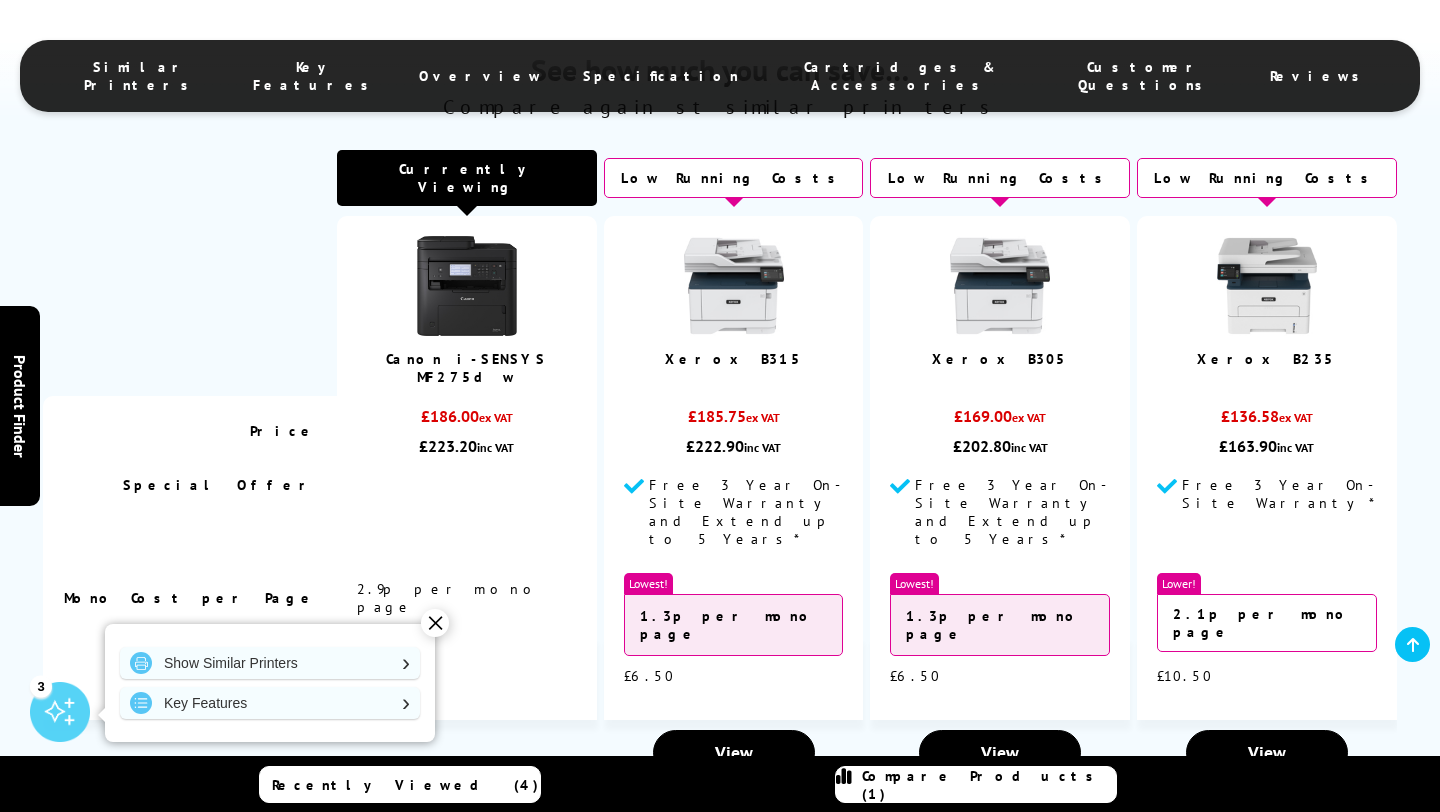 click on "Canon i-SENSYS MF275dw" at bounding box center (466, 368) 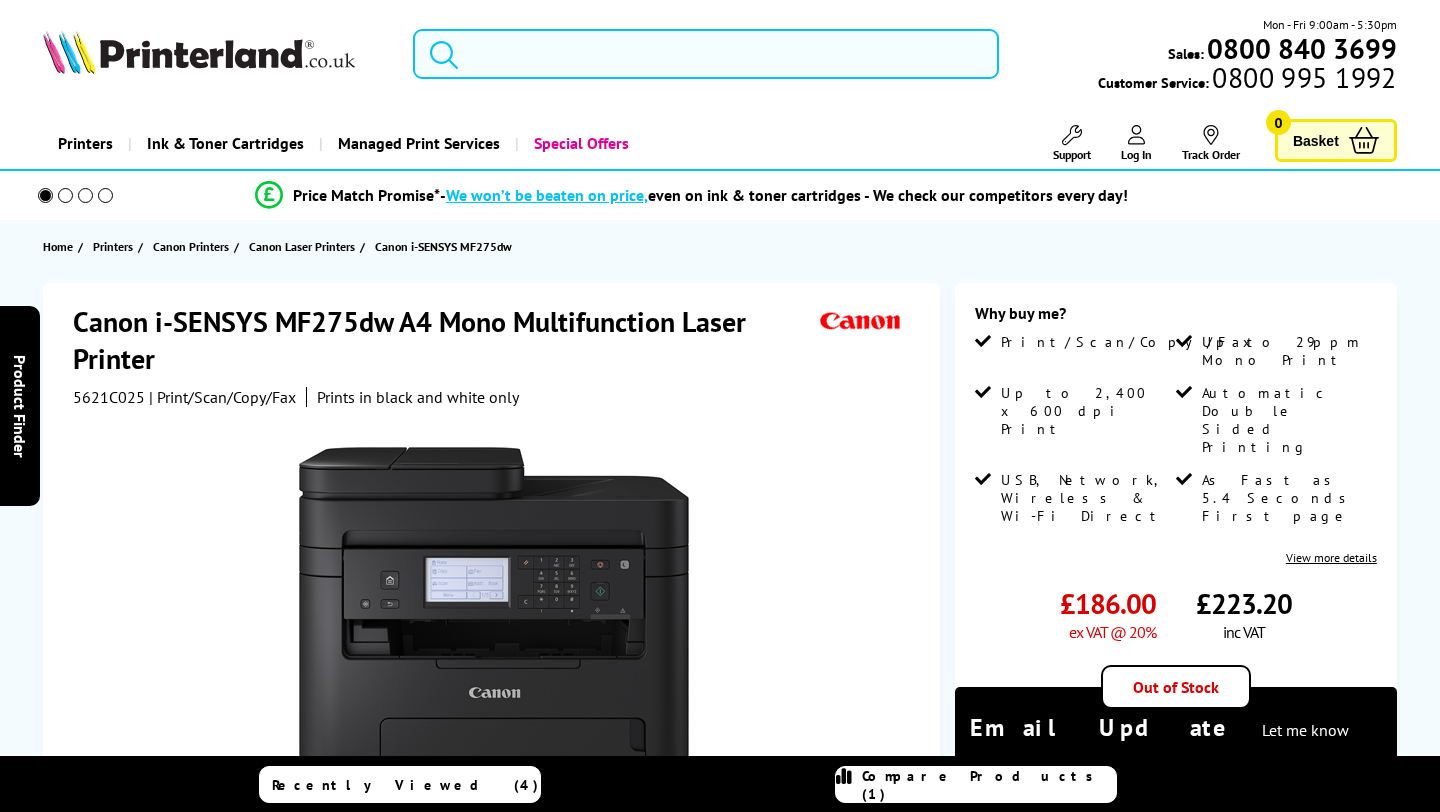 scroll, scrollTop: 0, scrollLeft: 0, axis: both 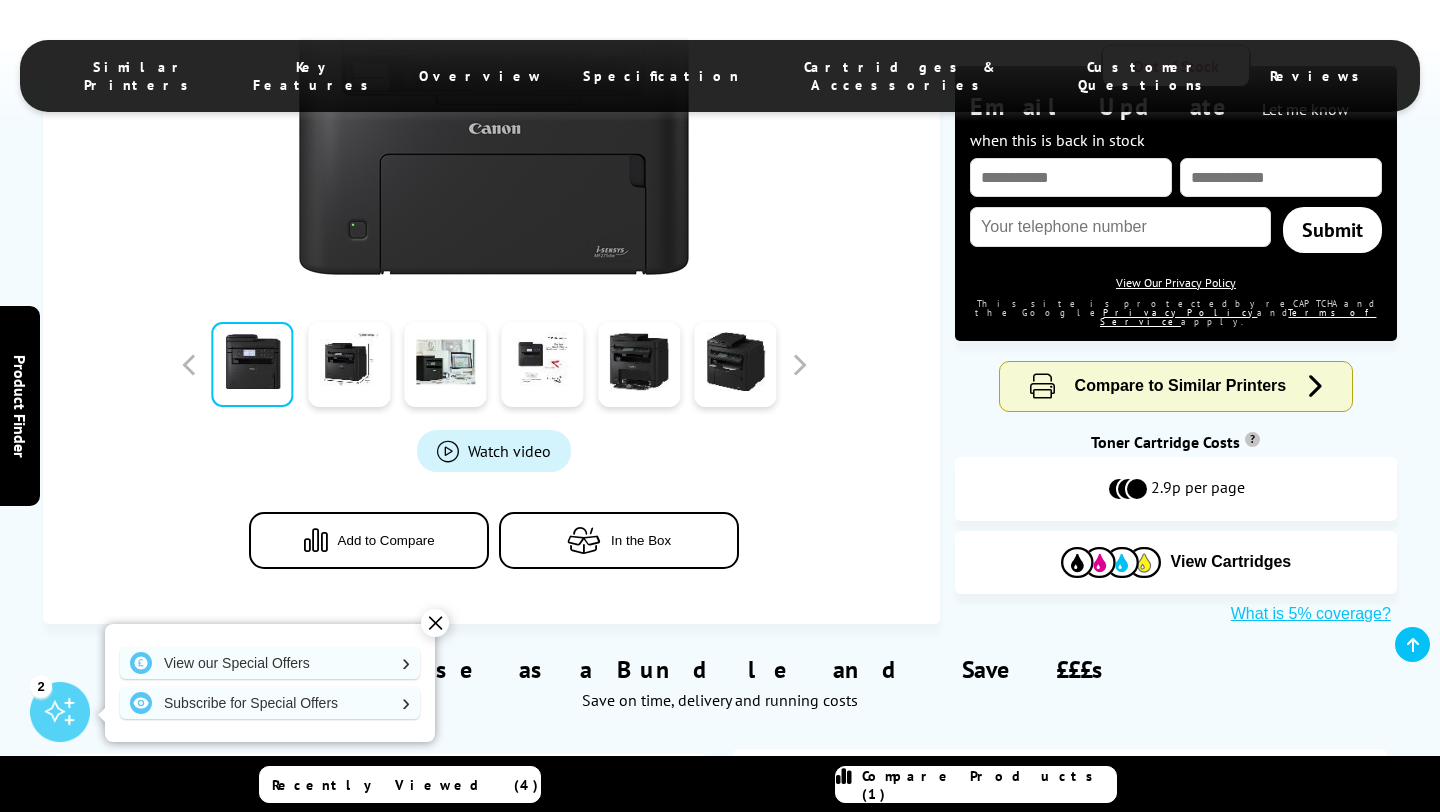 click on "Add to Compare" at bounding box center [386, 540] 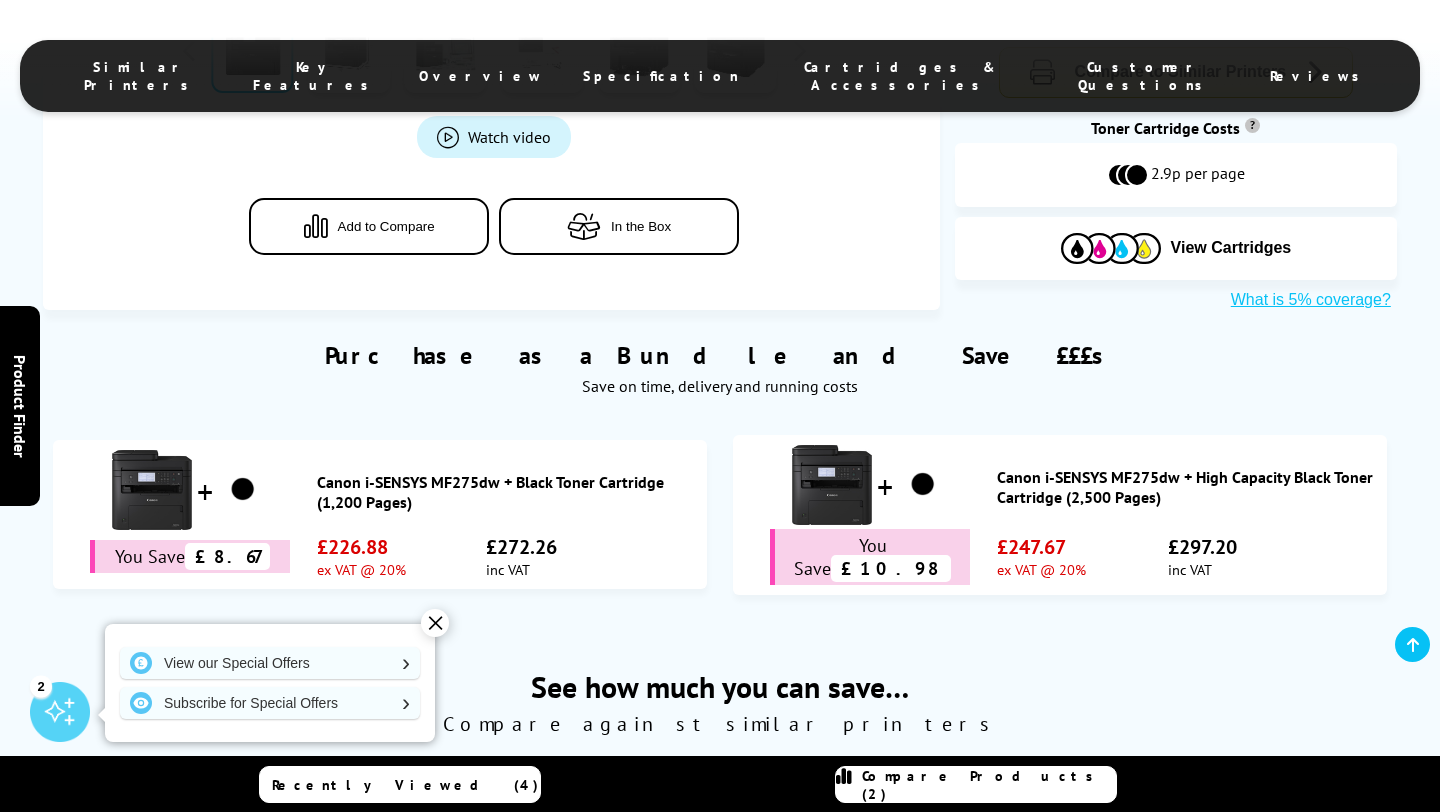 scroll, scrollTop: 947, scrollLeft: 0, axis: vertical 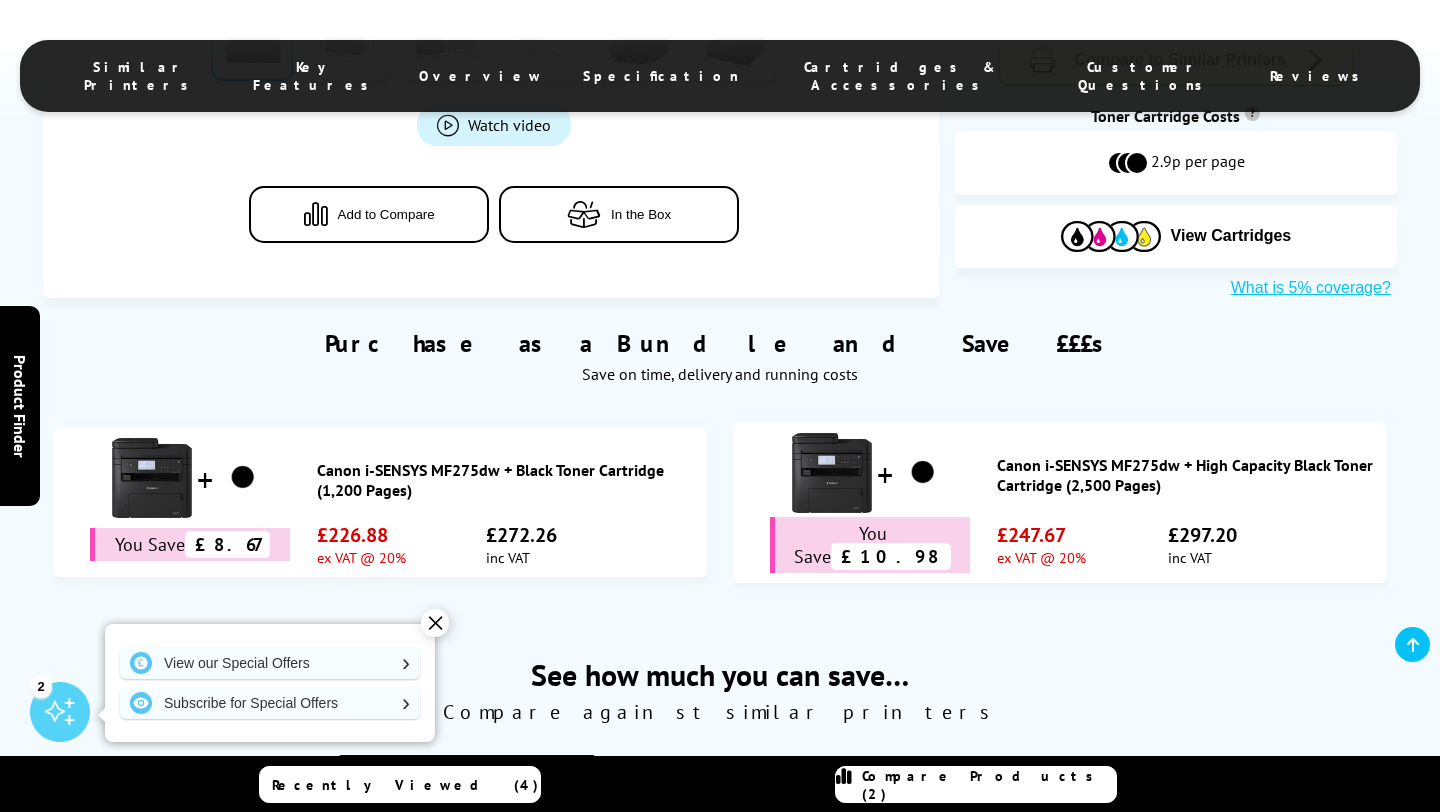 click on "Compare Products (2)" at bounding box center (976, 784) 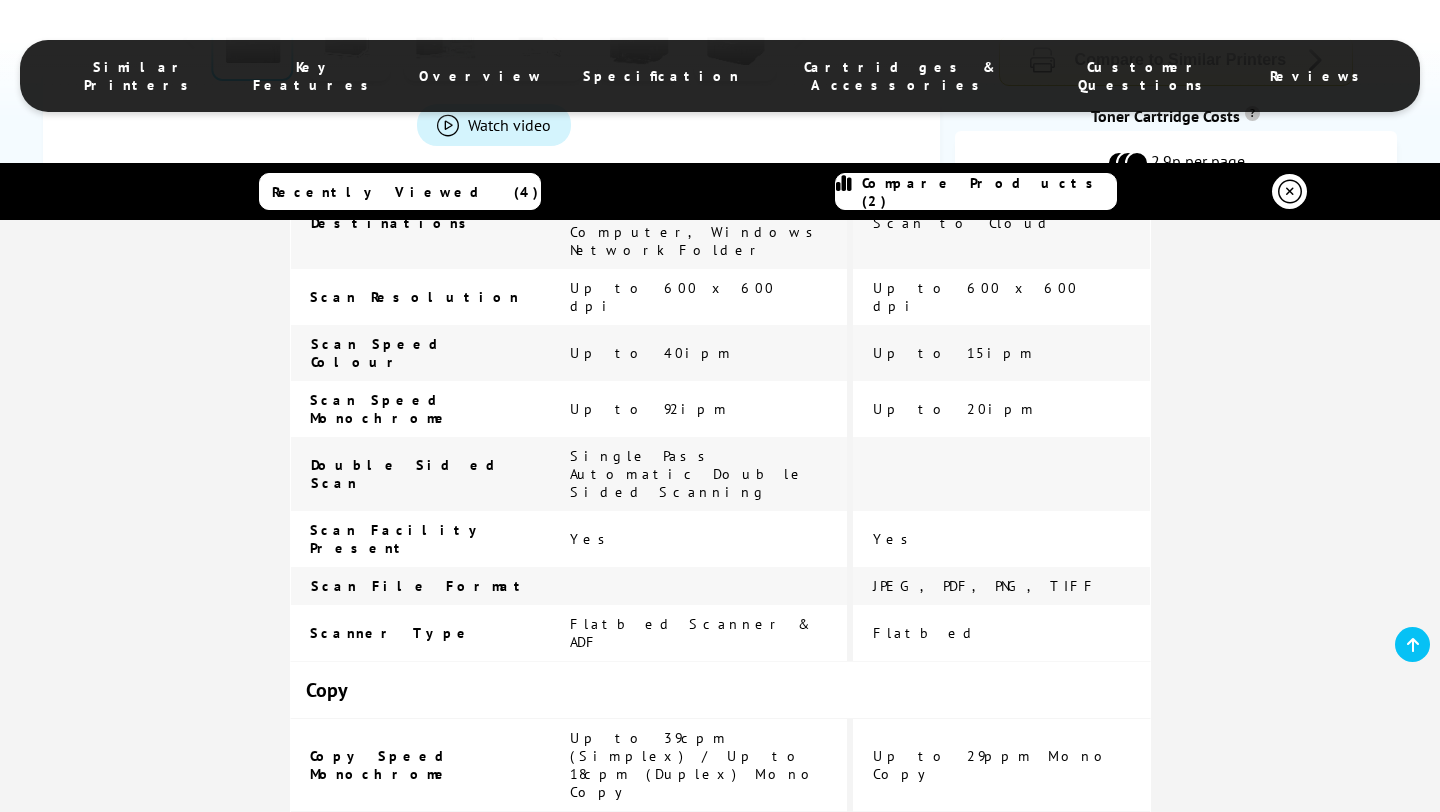 scroll, scrollTop: 1391, scrollLeft: 0, axis: vertical 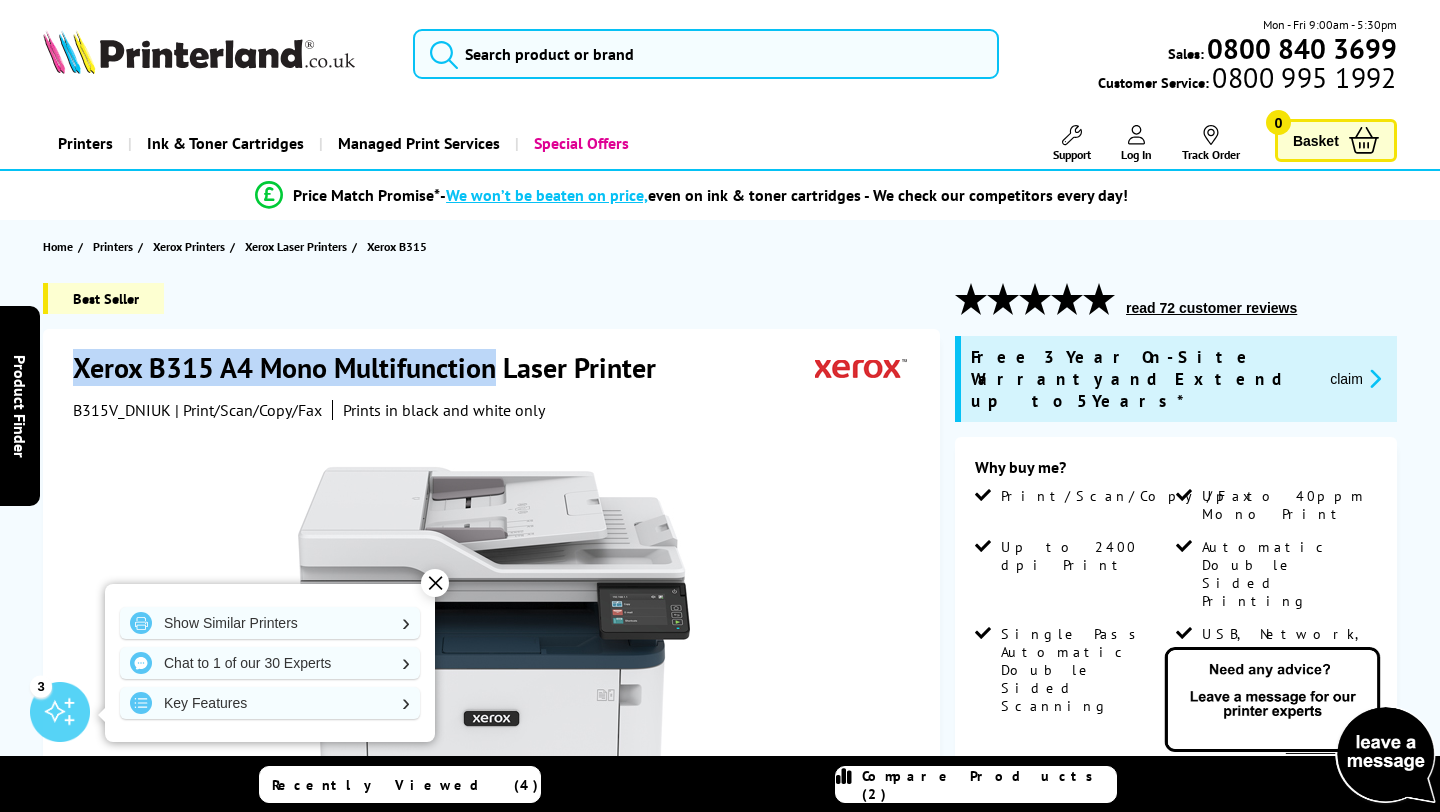 drag, startPoint x: 78, startPoint y: 369, endPoint x: 490, endPoint y: 383, distance: 412.2378 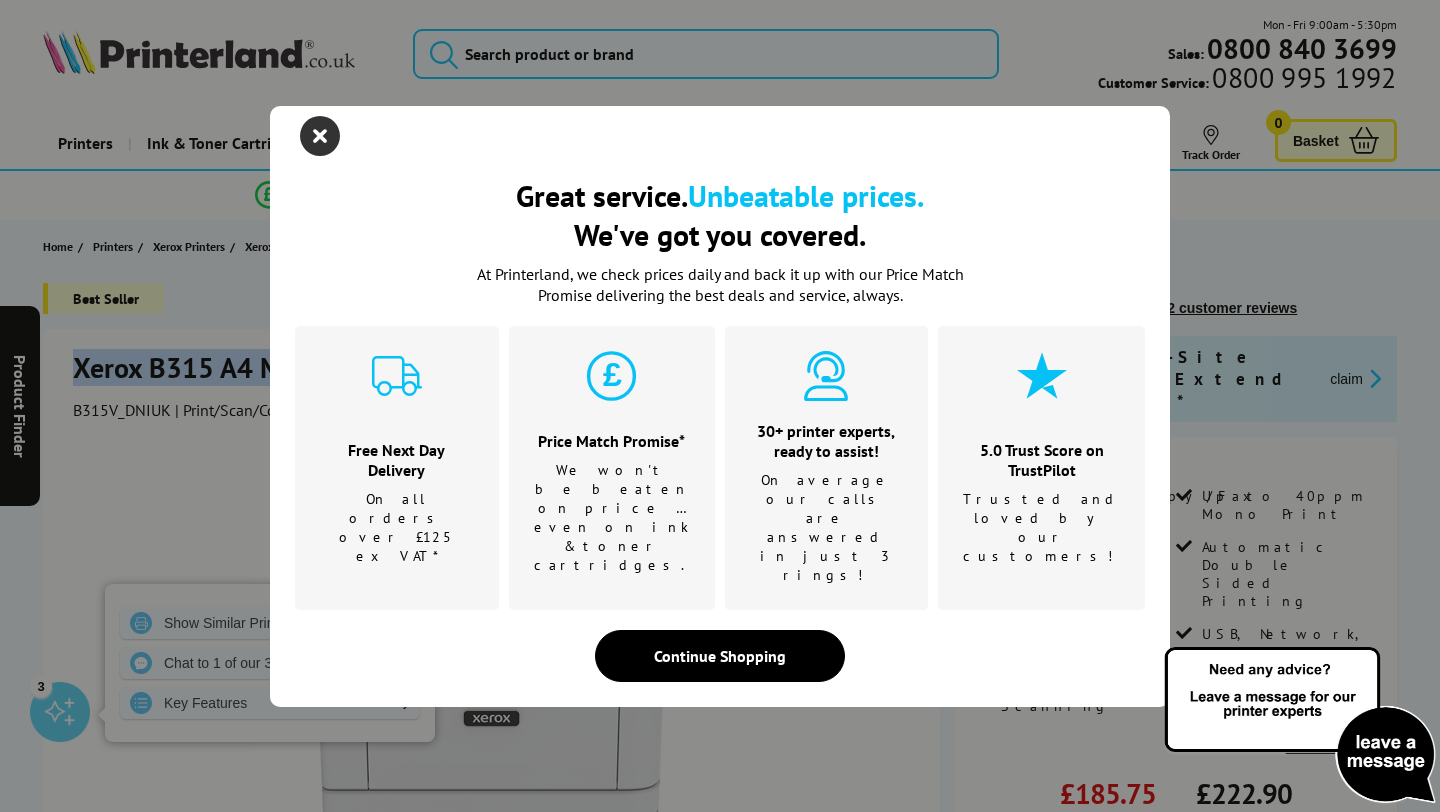 click at bounding box center [320, 136] 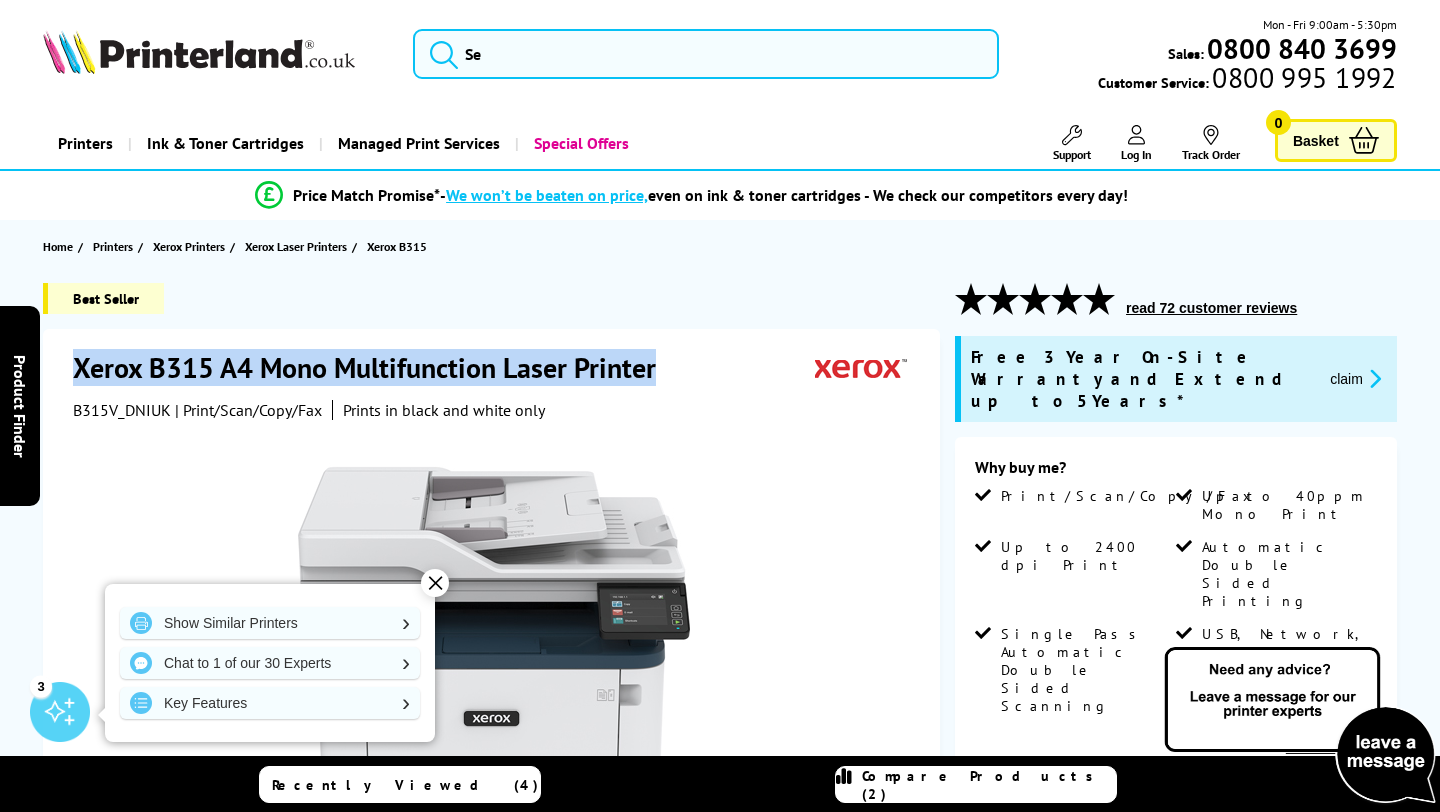 drag, startPoint x: 665, startPoint y: 368, endPoint x: 74, endPoint y: 356, distance: 591.1218 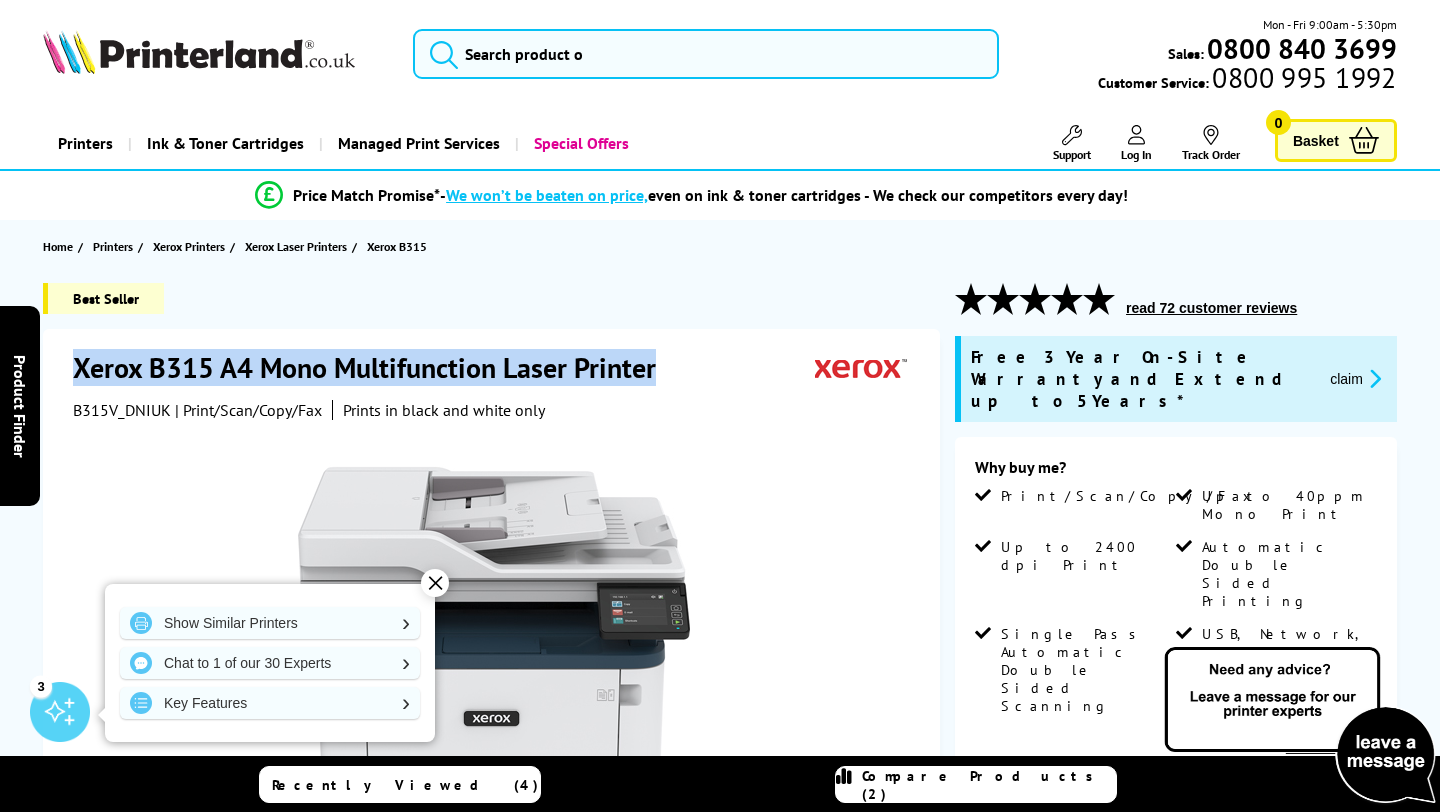 copy on "Xerox B315 A4 Mono Multifunction Laser Printer" 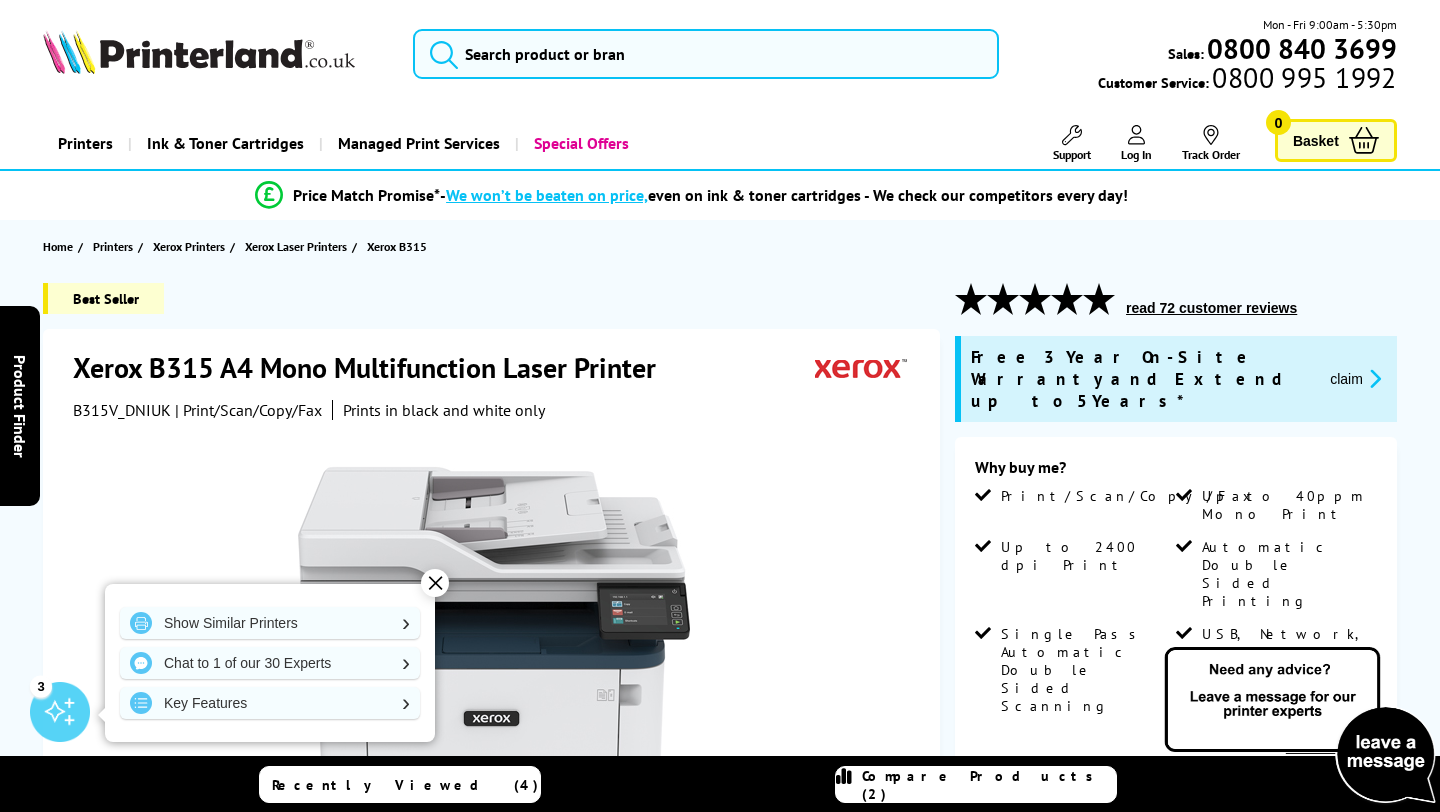 click on "Best Seller" at bounding box center [491, 306] 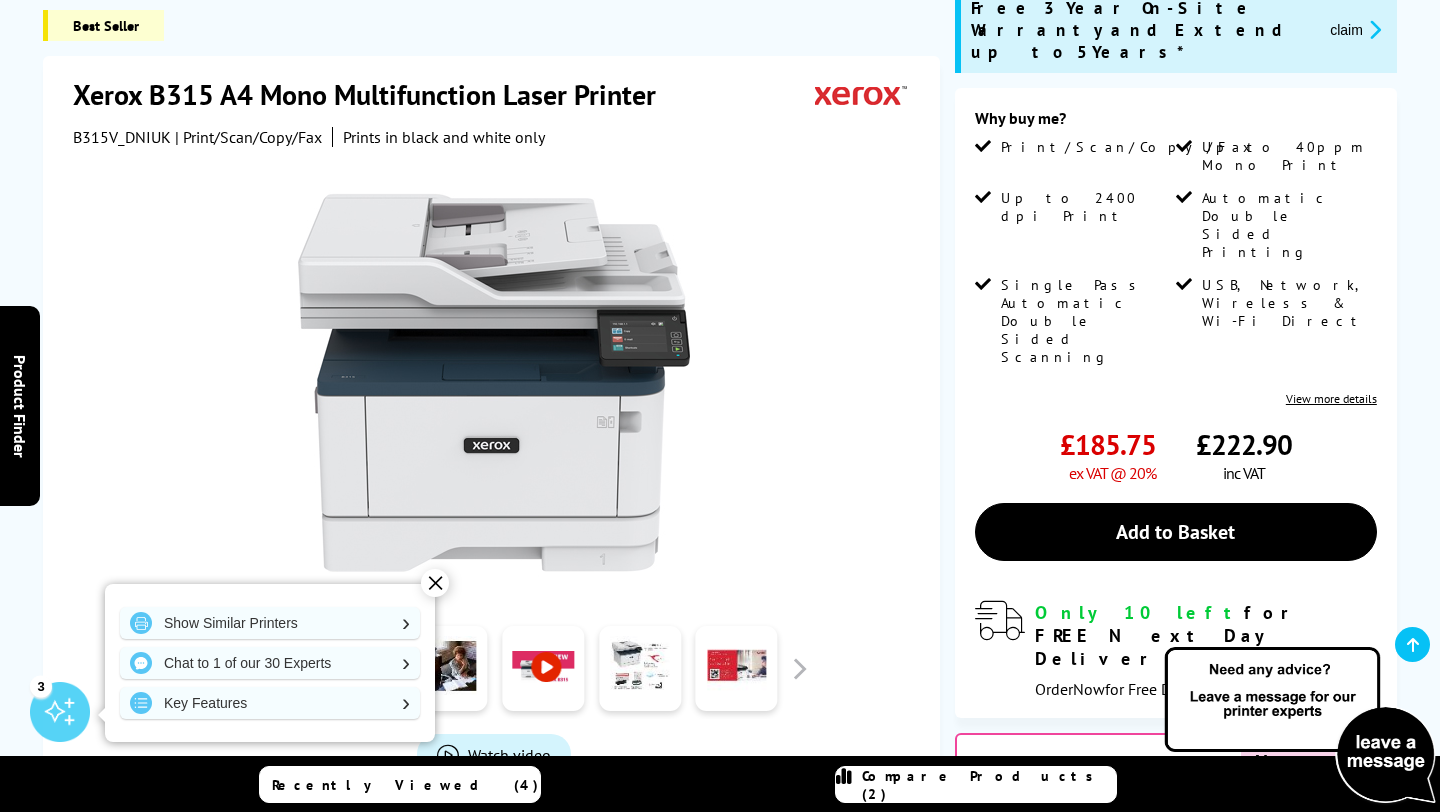 scroll, scrollTop: 343, scrollLeft: 0, axis: vertical 